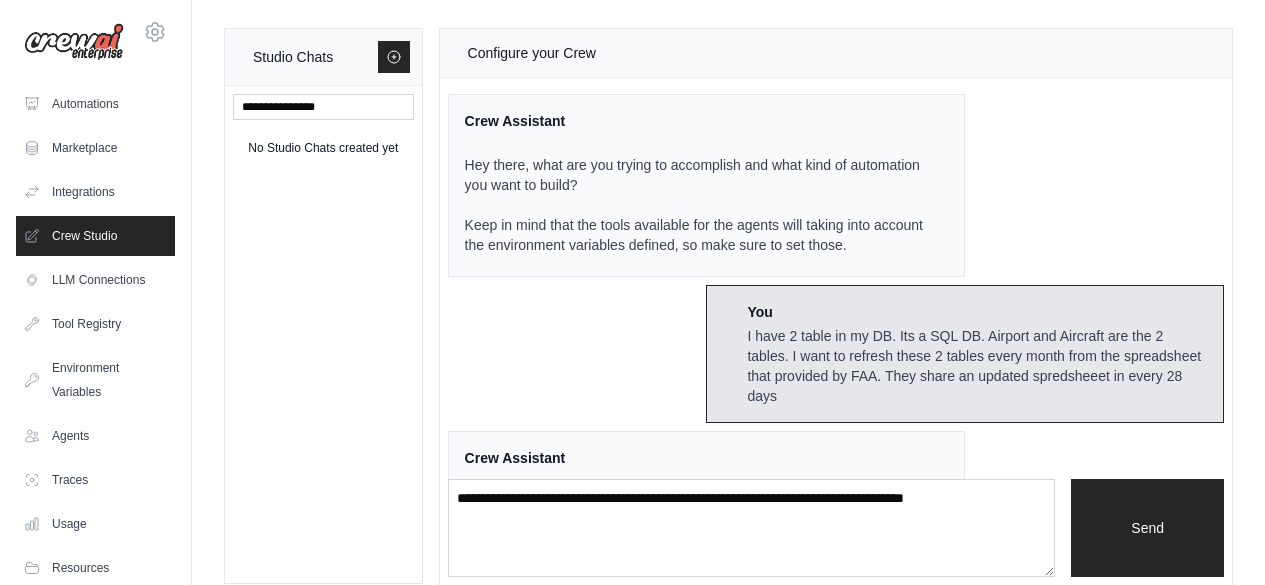 scroll, scrollTop: 20, scrollLeft: 0, axis: vertical 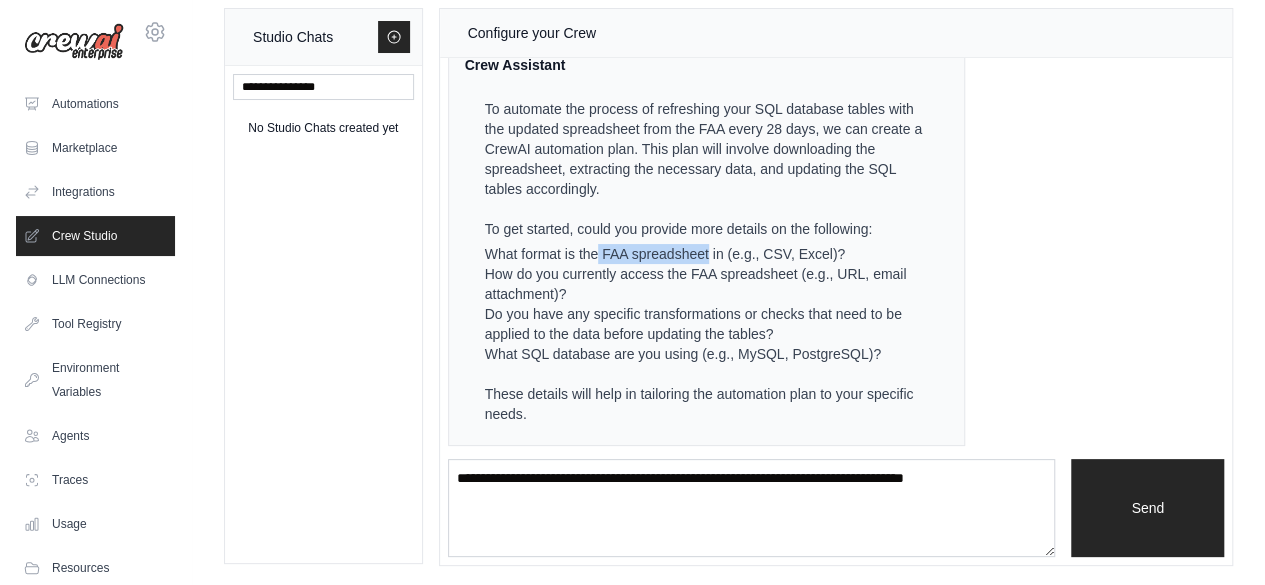 drag, startPoint x: 598, startPoint y: 249, endPoint x: 707, endPoint y: 259, distance: 109.457756 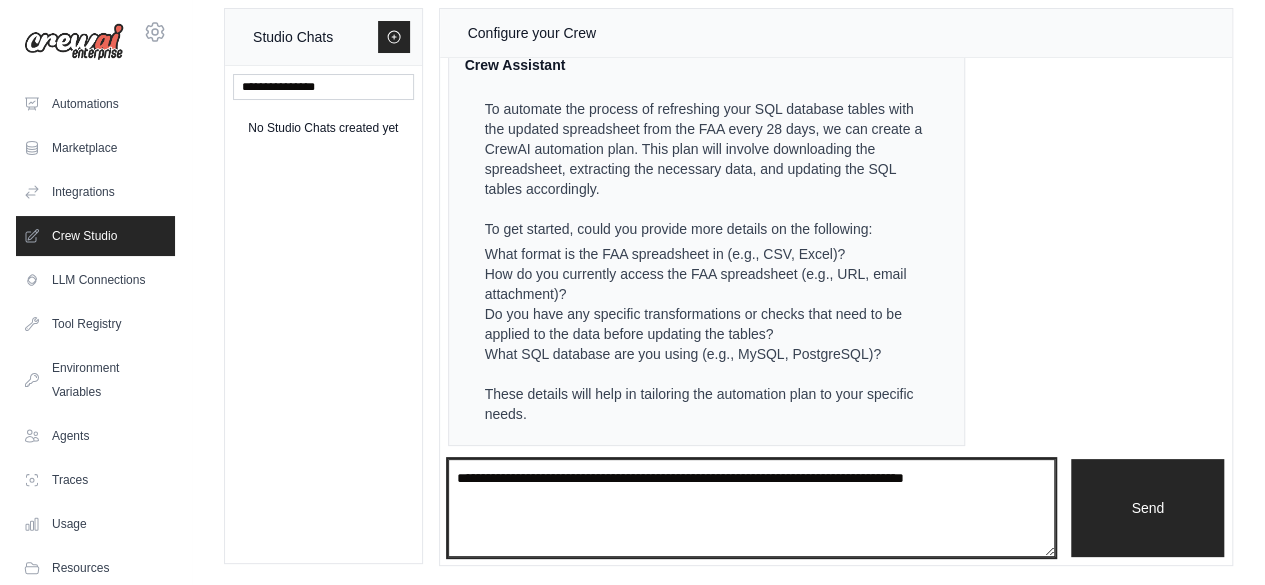 click at bounding box center (752, 508) 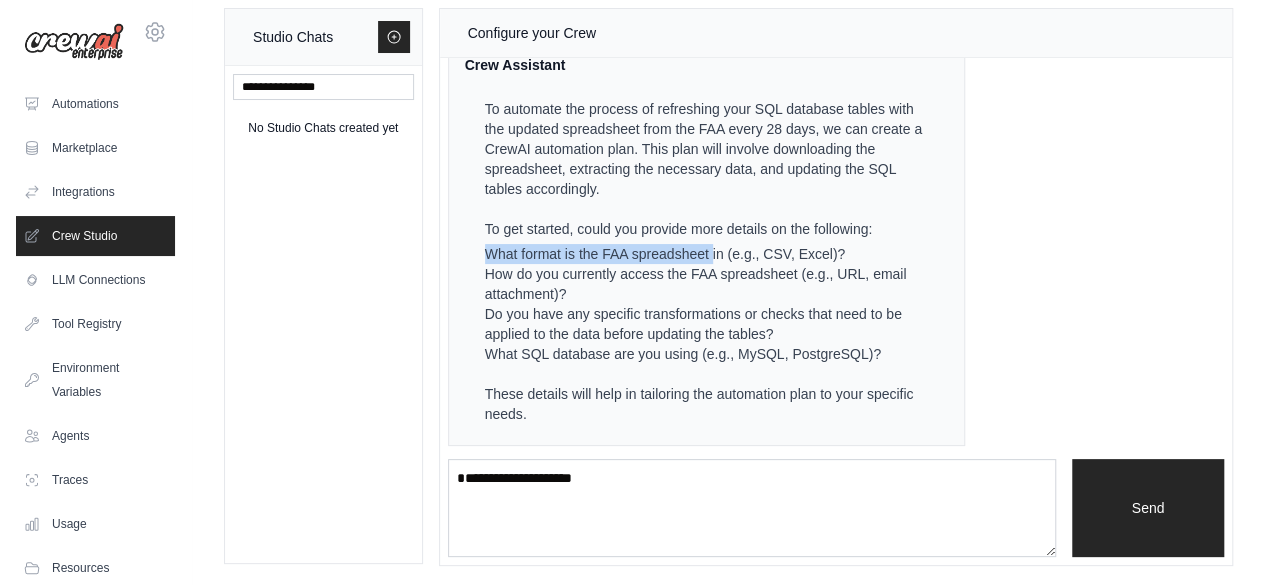 drag, startPoint x: 484, startPoint y: 249, endPoint x: 713, endPoint y: 248, distance: 229.00218 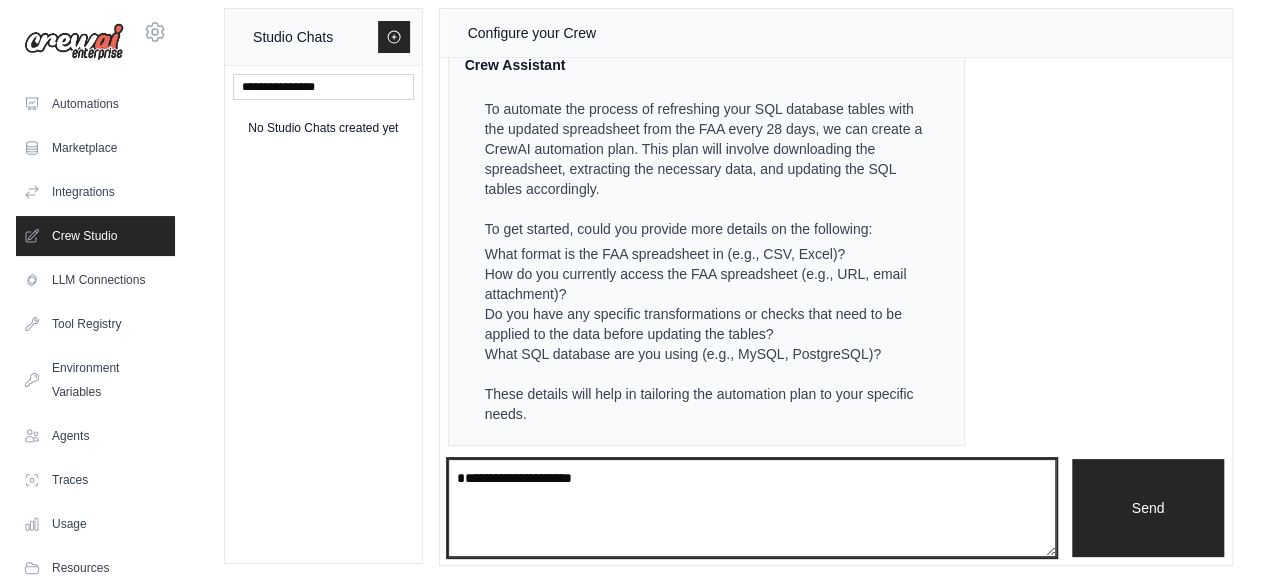 drag, startPoint x: 639, startPoint y: 466, endPoint x: 438, endPoint y: 479, distance: 201.41995 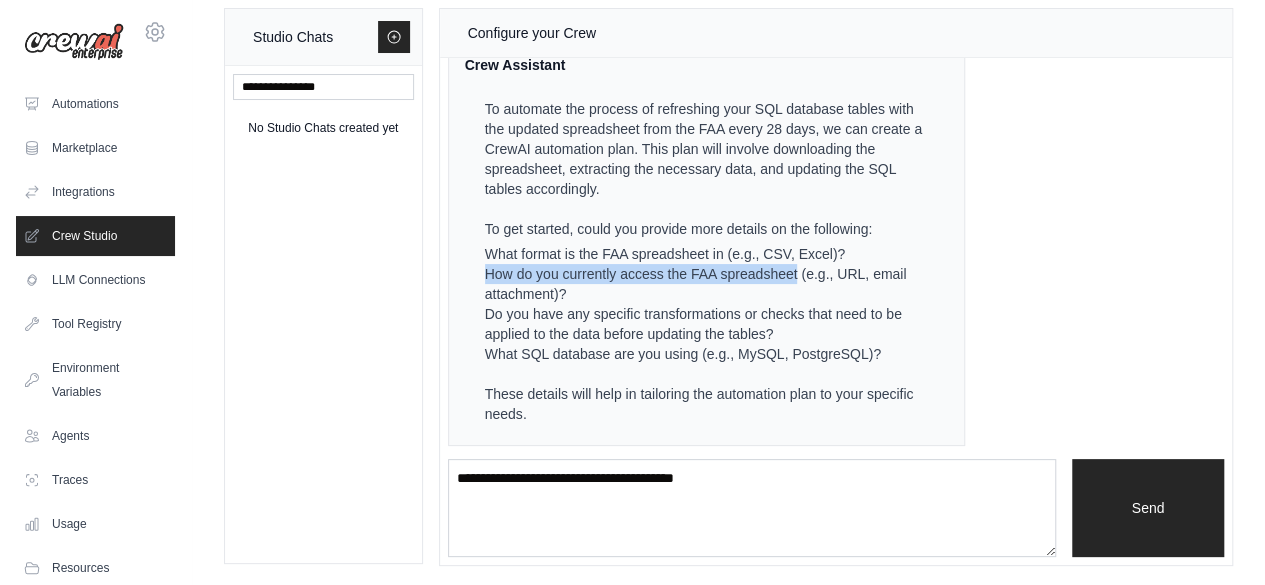 drag, startPoint x: 798, startPoint y: 271, endPoint x: 470, endPoint y: 275, distance: 328.02438 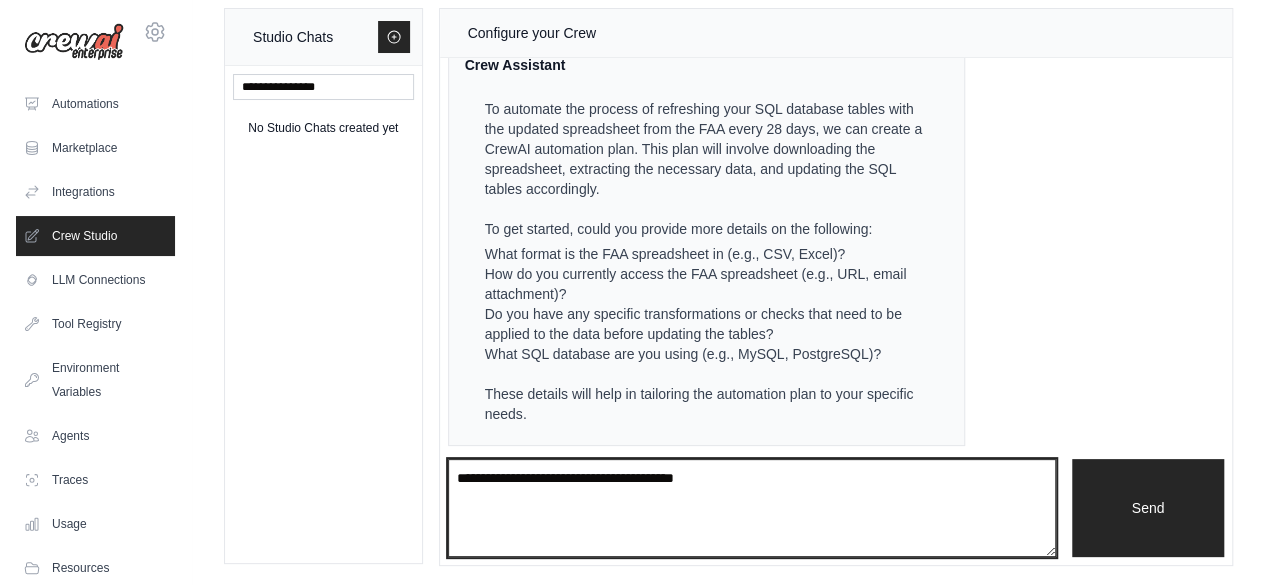 click on "**********" at bounding box center (752, 507) 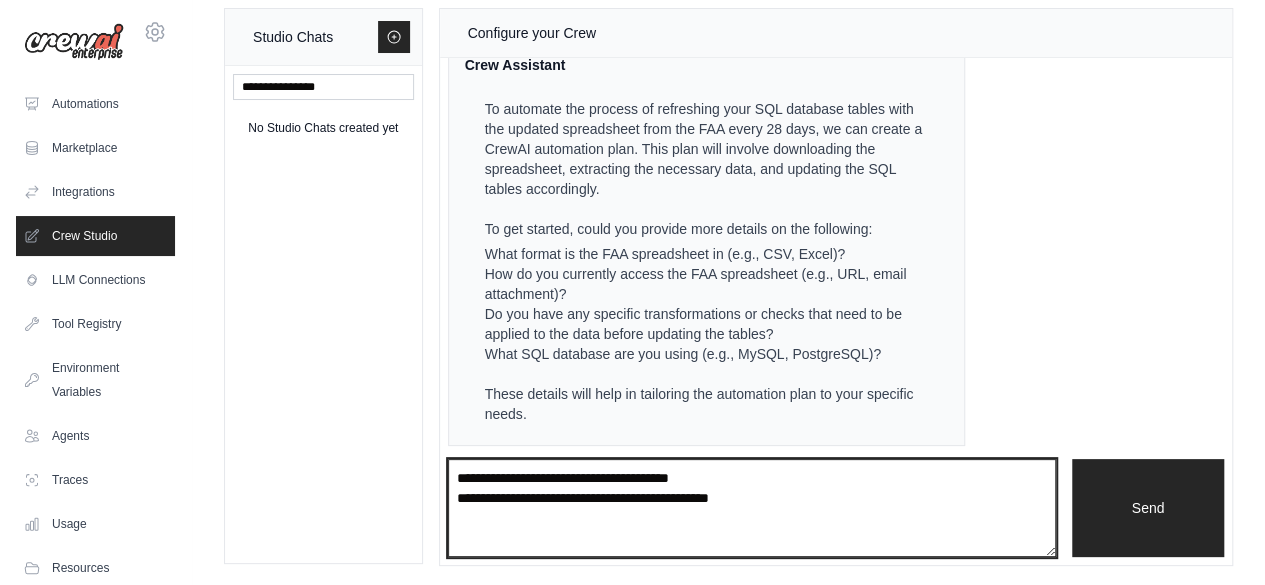 click on "**********" at bounding box center (752, 507) 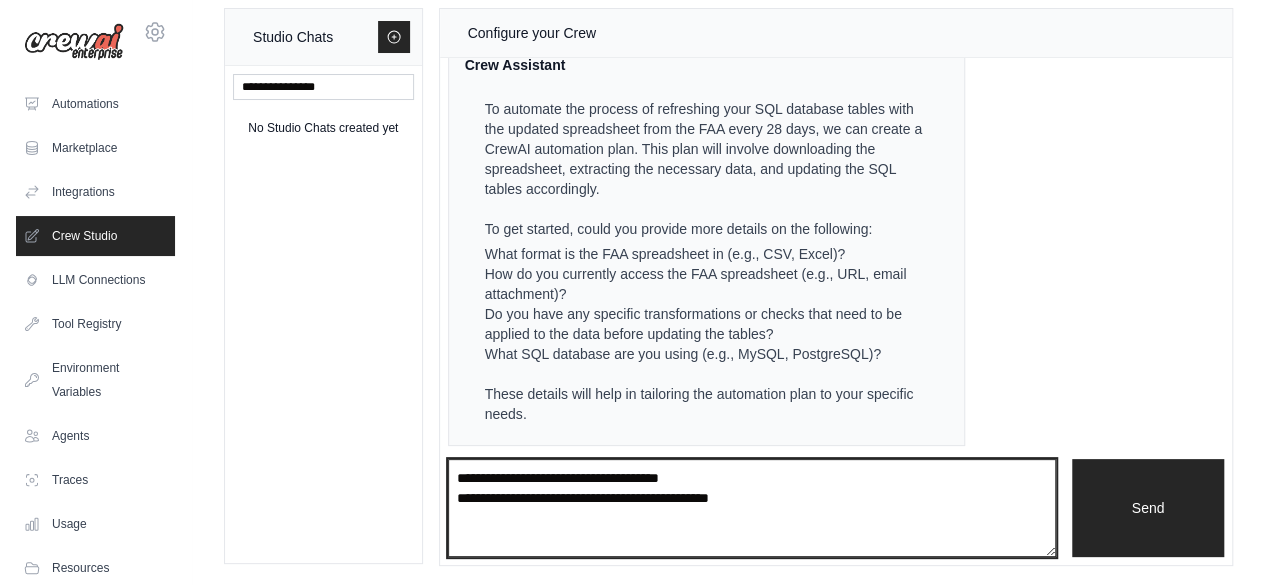 click on "**********" at bounding box center (752, 507) 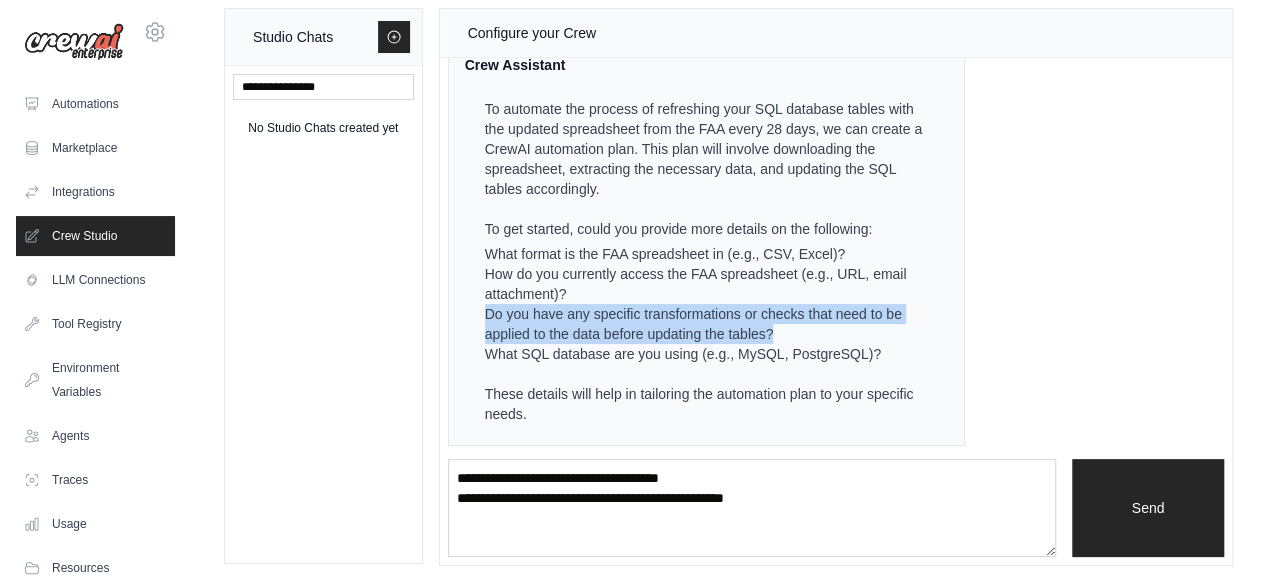 drag, startPoint x: 773, startPoint y: 325, endPoint x: 469, endPoint y: 314, distance: 304.19894 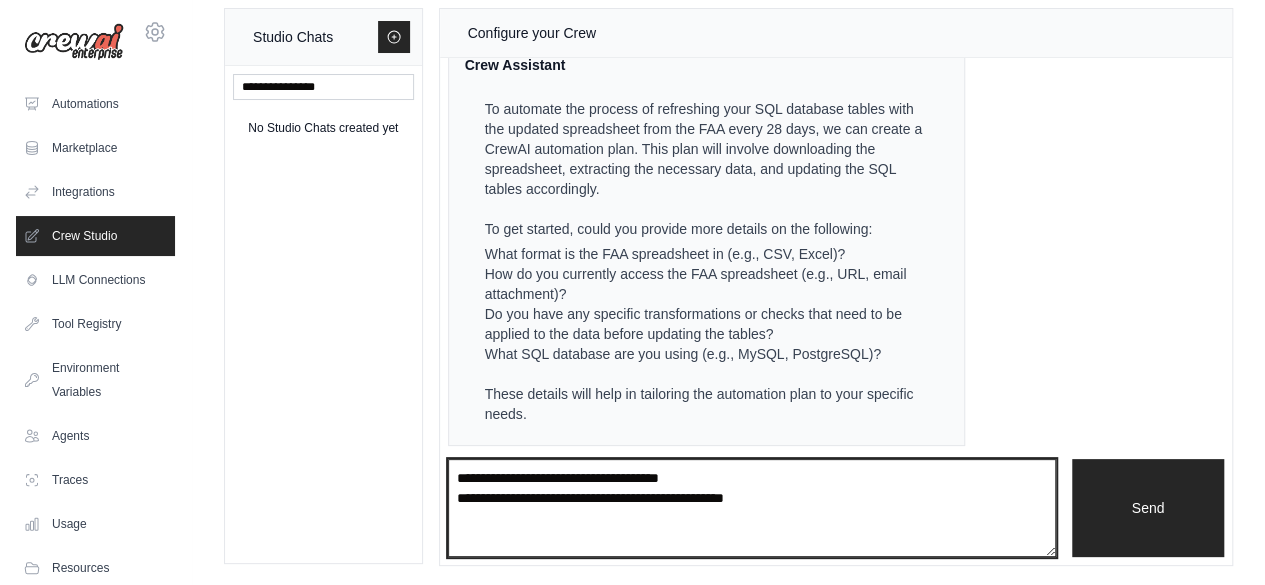 click on "**********" at bounding box center [752, 507] 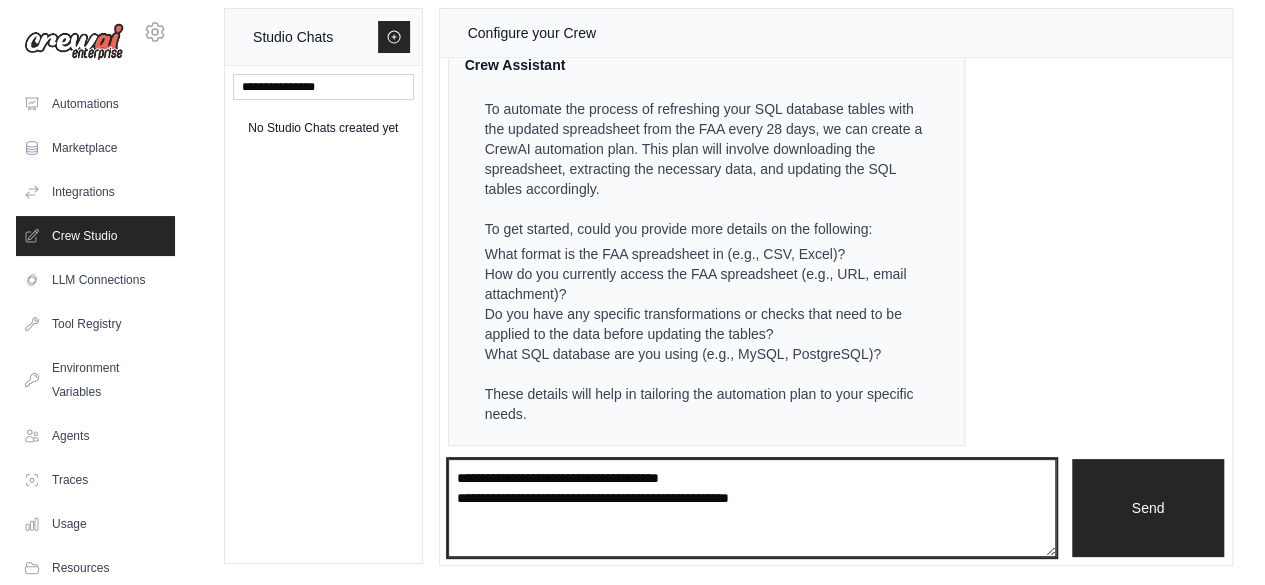 paste on "**********" 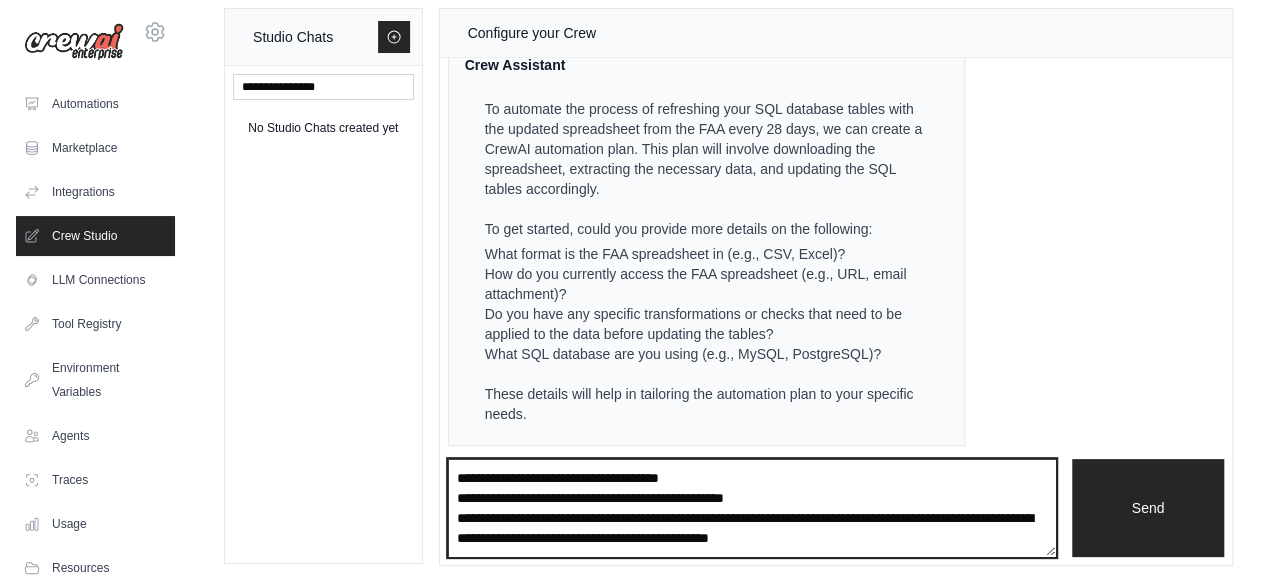 scroll, scrollTop: 10, scrollLeft: 0, axis: vertical 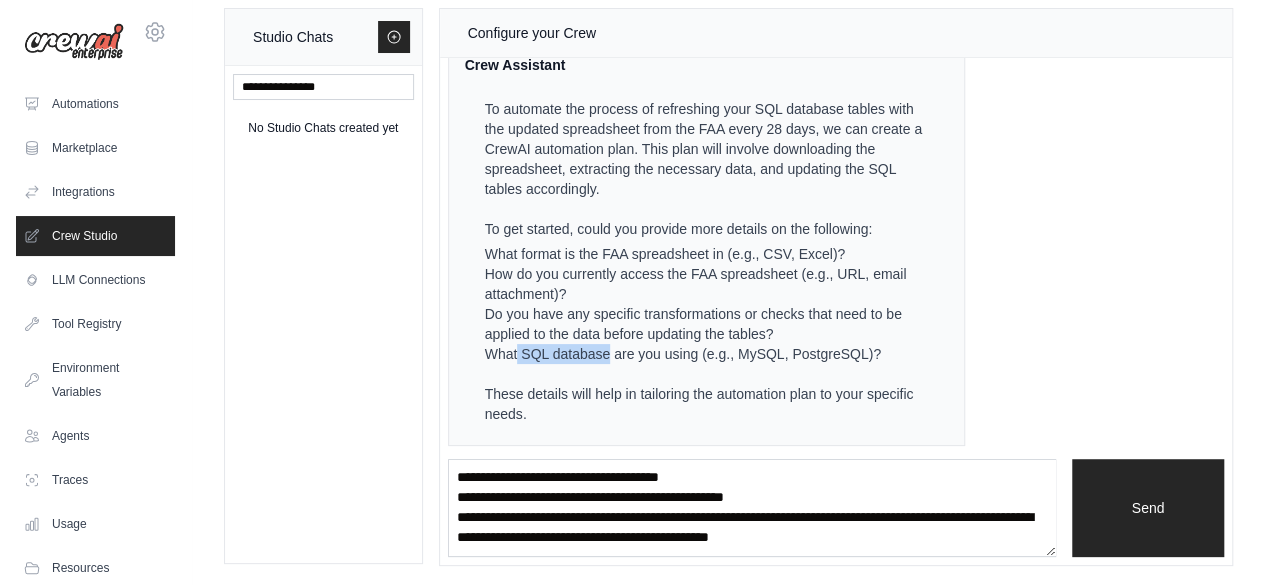 drag, startPoint x: 517, startPoint y: 350, endPoint x: 576, endPoint y: 346, distance: 59.135437 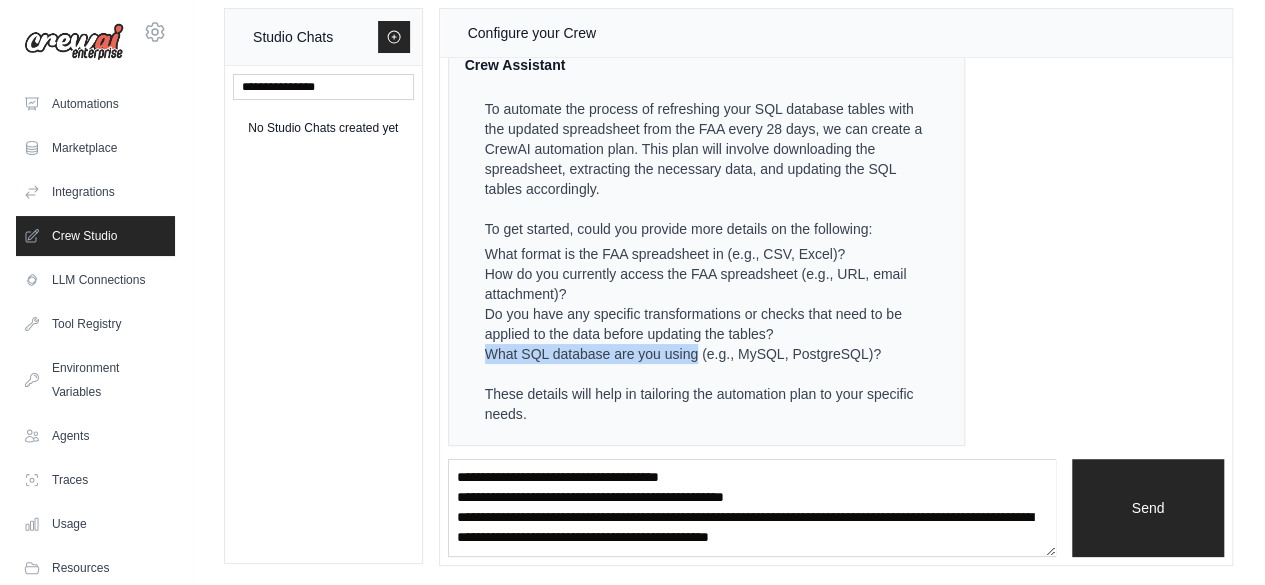 drag, startPoint x: 483, startPoint y: 349, endPoint x: 696, endPoint y: 357, distance: 213.15018 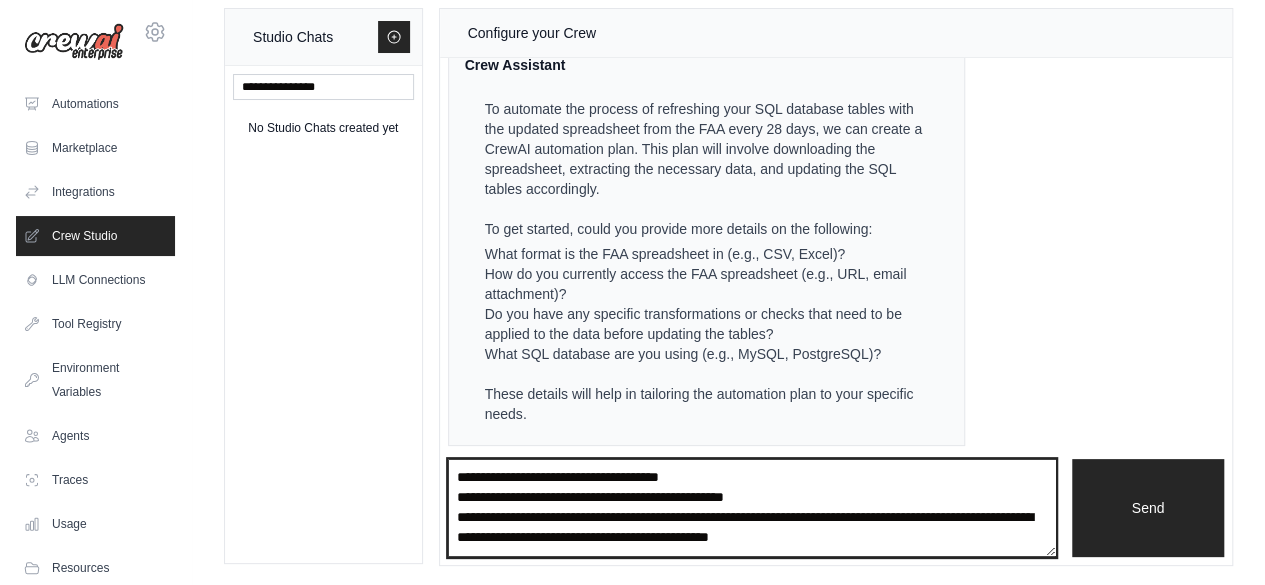 click on "**********" at bounding box center (752, 507) 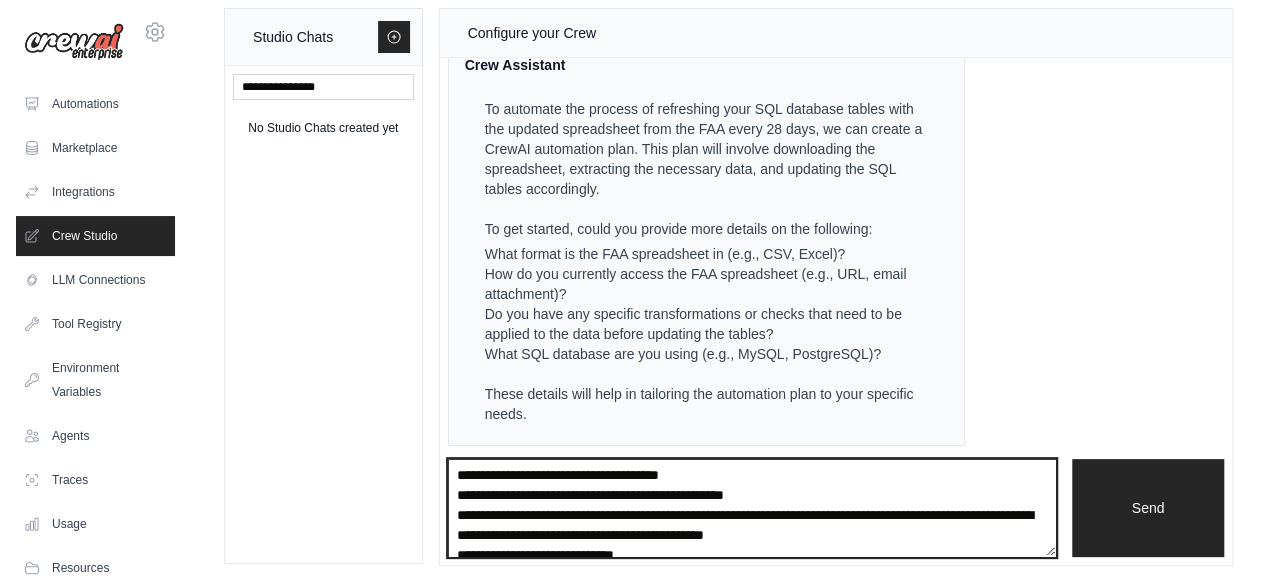 scroll, scrollTop: 0, scrollLeft: 0, axis: both 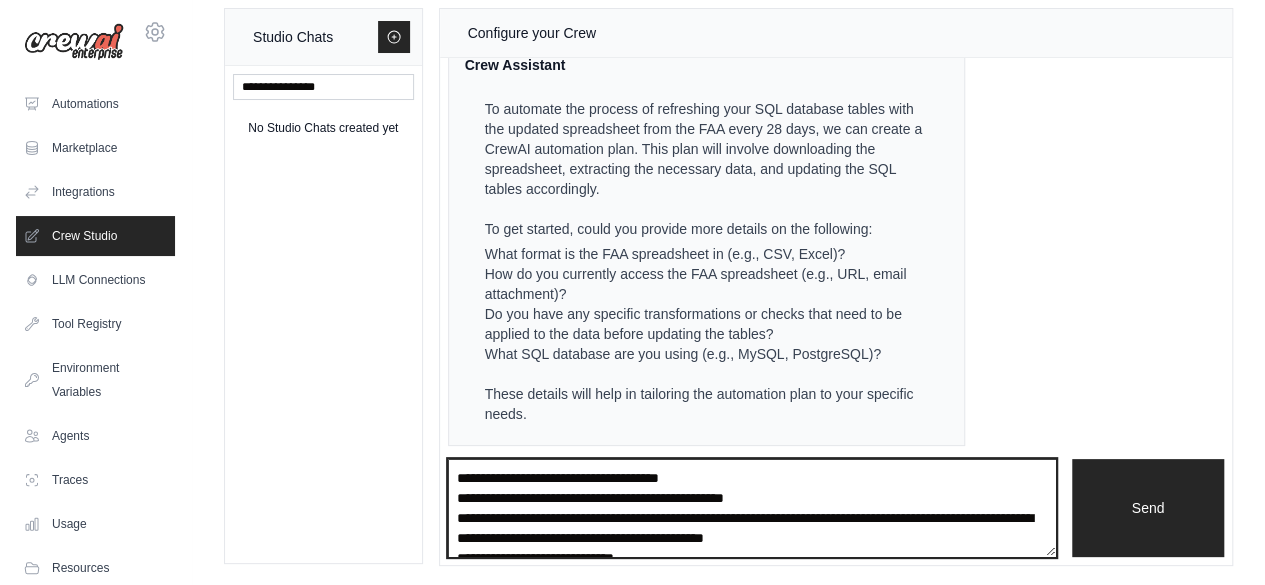 click on "**********" at bounding box center (752, 507) 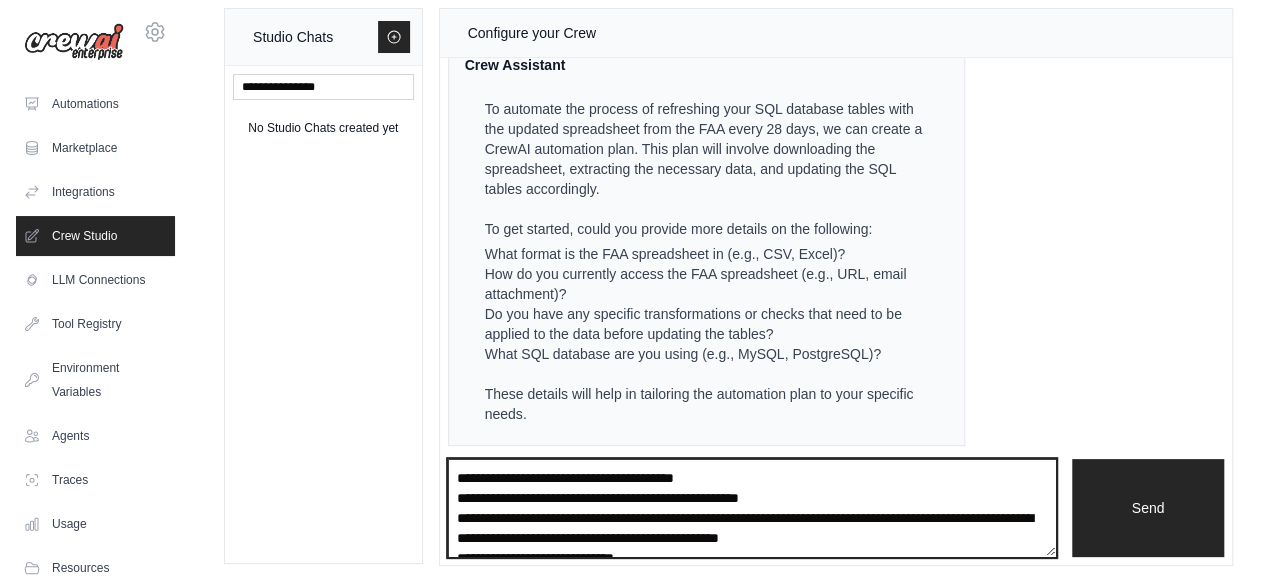 scroll, scrollTop: 10, scrollLeft: 0, axis: vertical 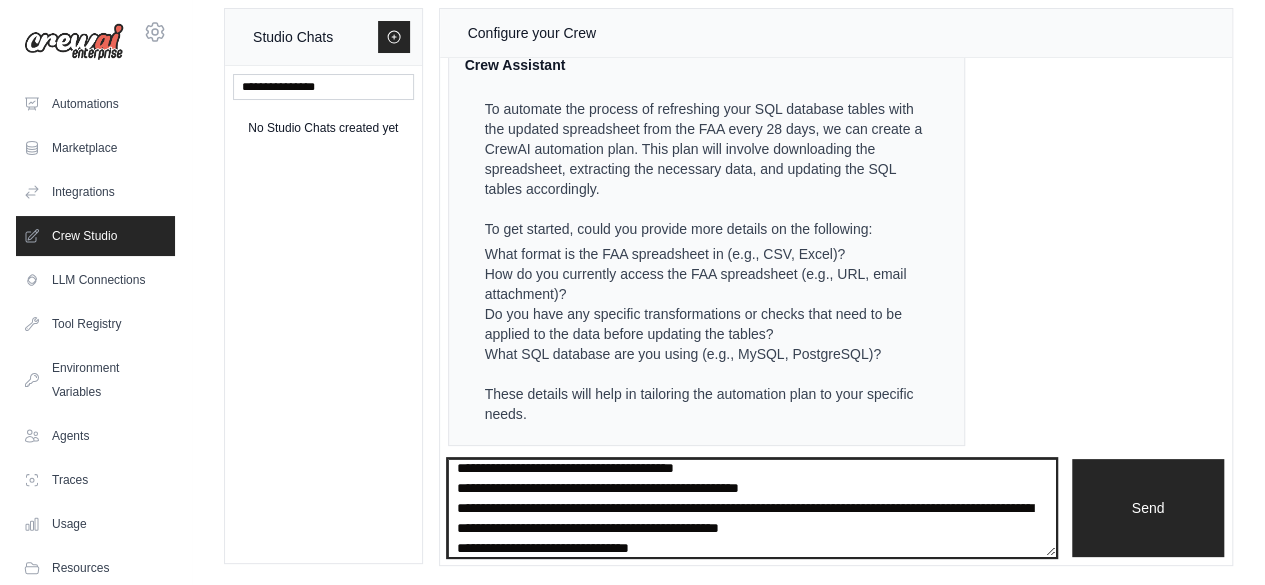 click on "**********" at bounding box center (752, 507) 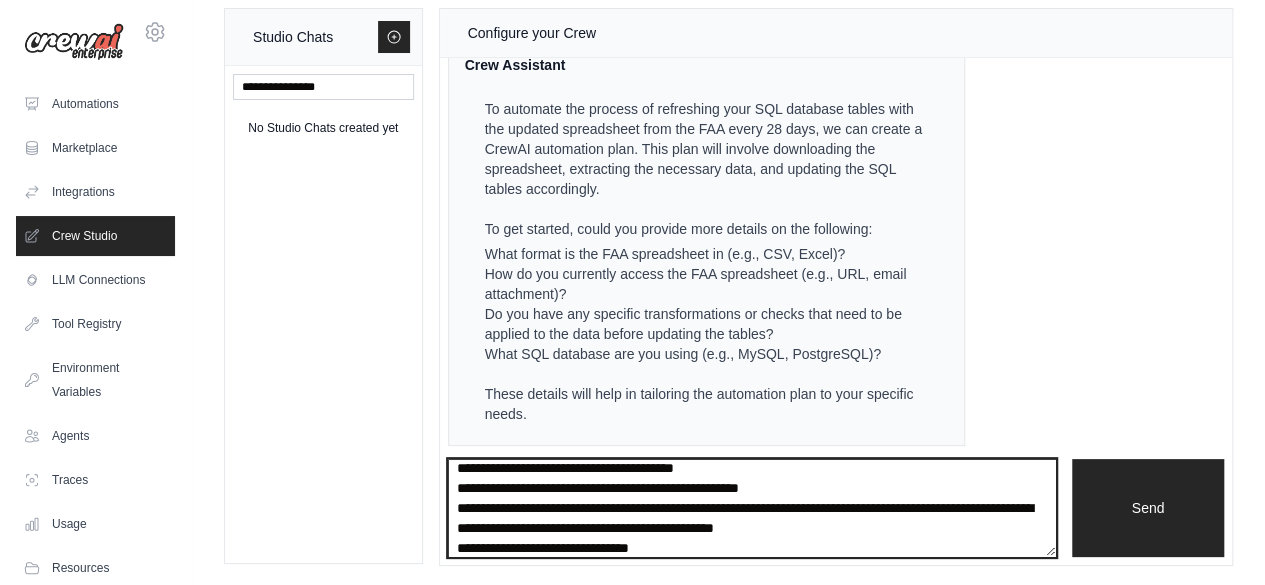 click on "**********" at bounding box center (752, 507) 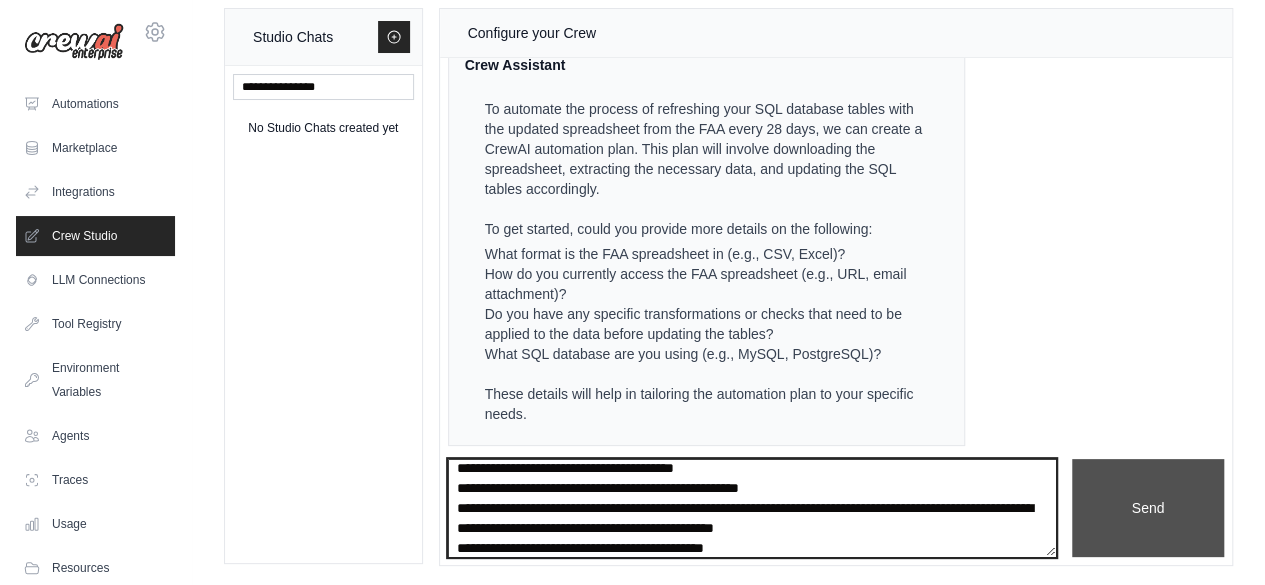 type on "**********" 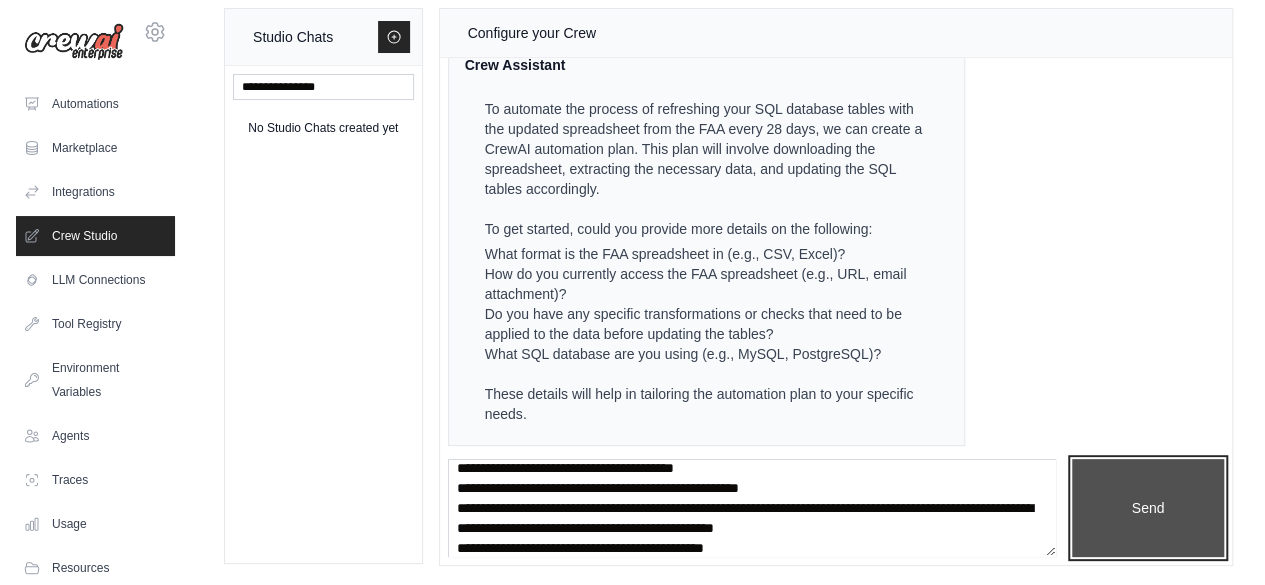 click on "Send" at bounding box center [1148, 507] 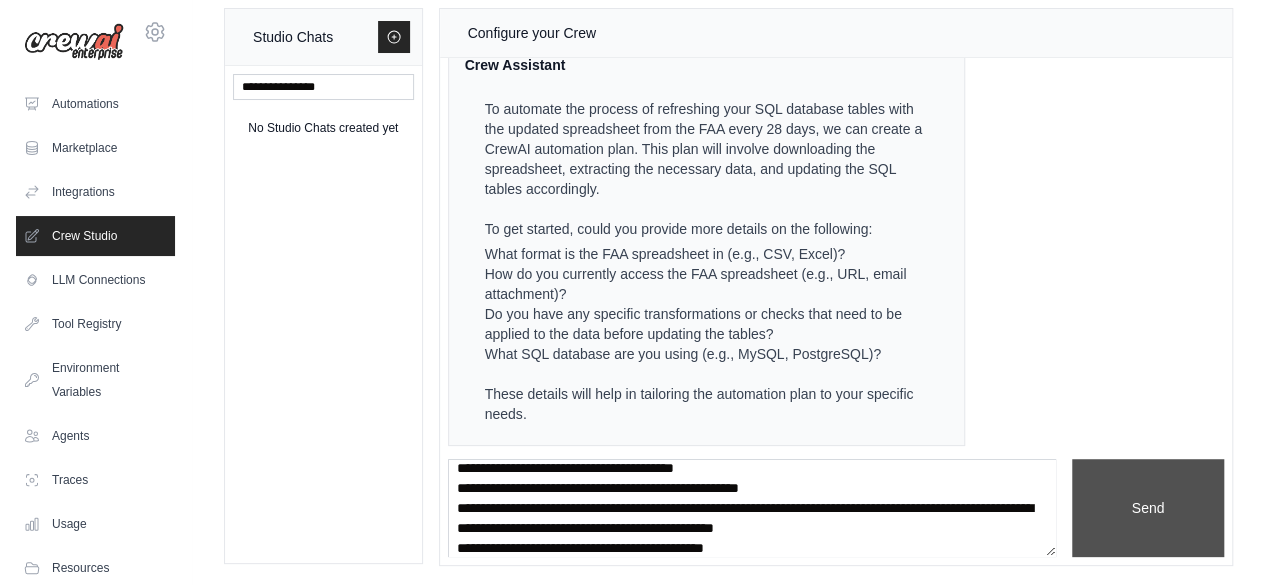 scroll, scrollTop: 0, scrollLeft: 0, axis: both 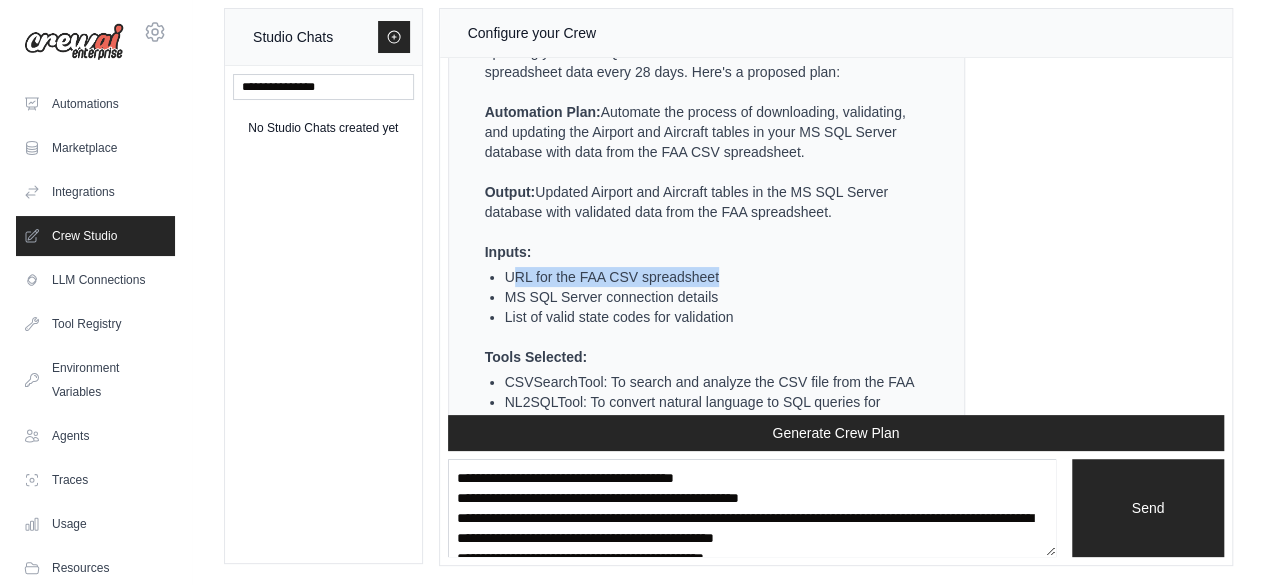 drag, startPoint x: 509, startPoint y: 270, endPoint x: 819, endPoint y: 268, distance: 310.00644 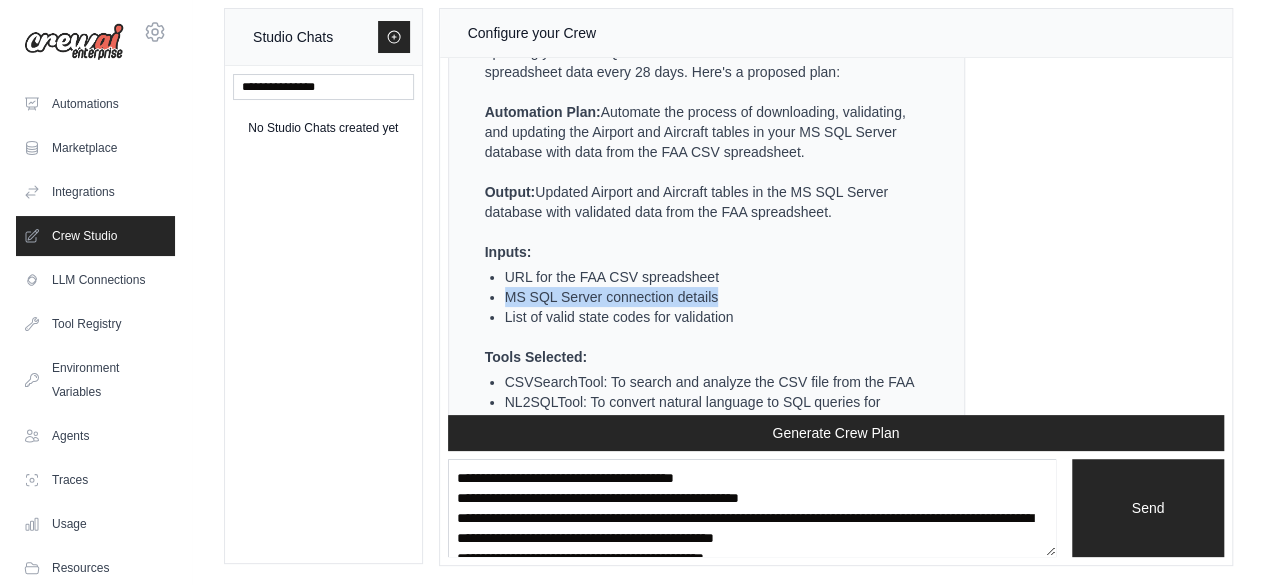 drag, startPoint x: 730, startPoint y: 295, endPoint x: 505, endPoint y: 289, distance: 225.07999 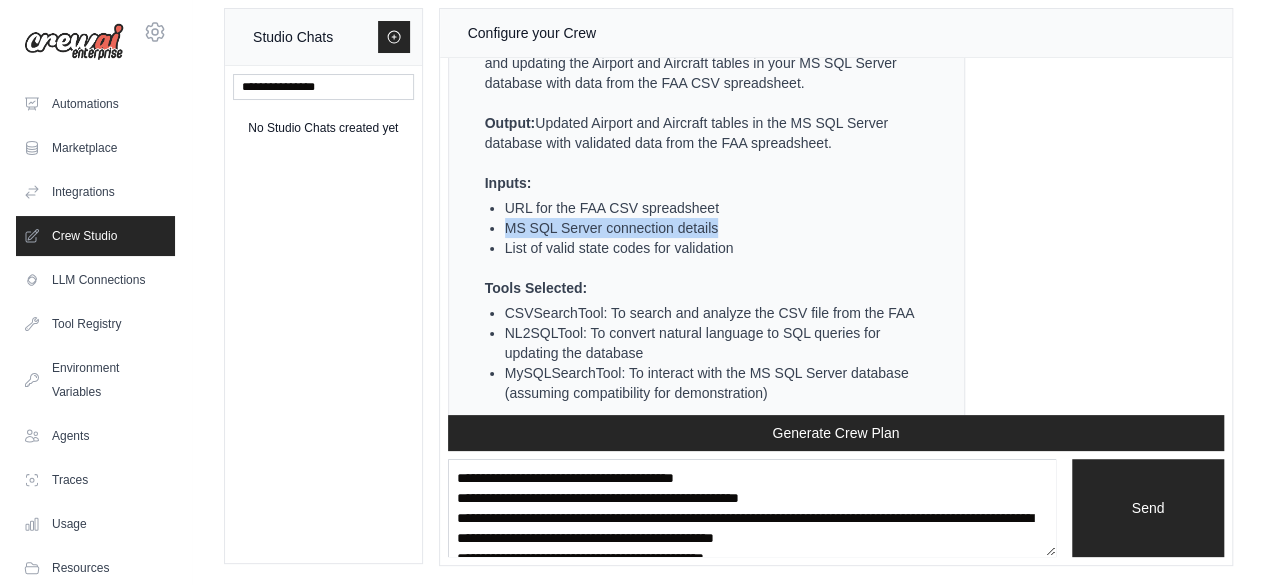scroll, scrollTop: 1172, scrollLeft: 0, axis: vertical 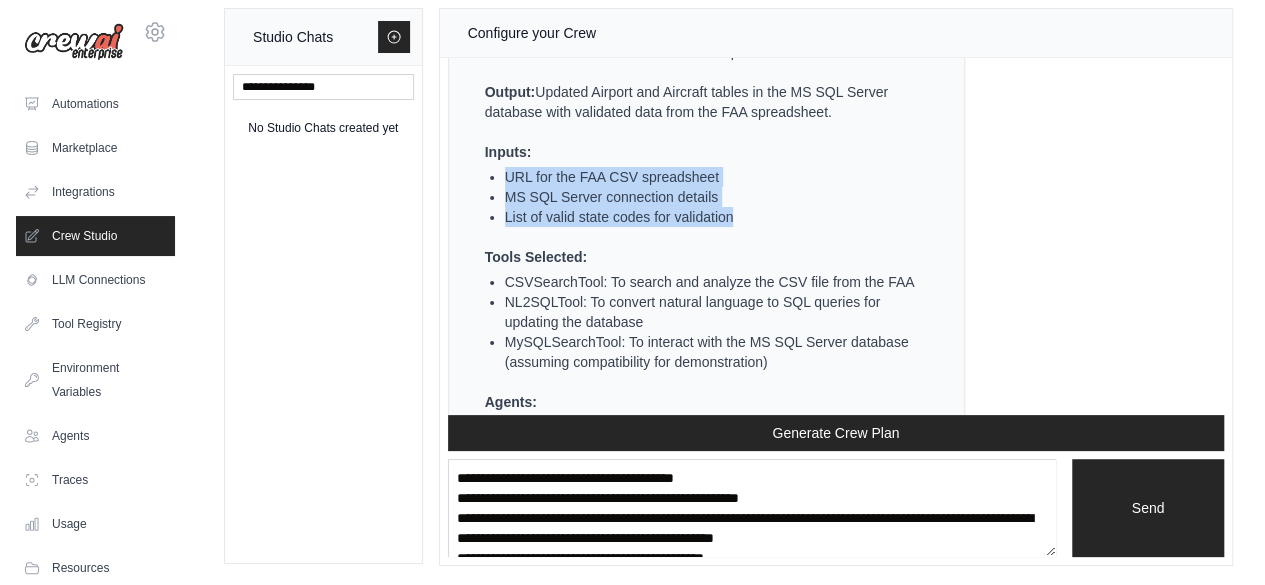 drag, startPoint x: 748, startPoint y: 215, endPoint x: 502, endPoint y: 166, distance: 250.83261 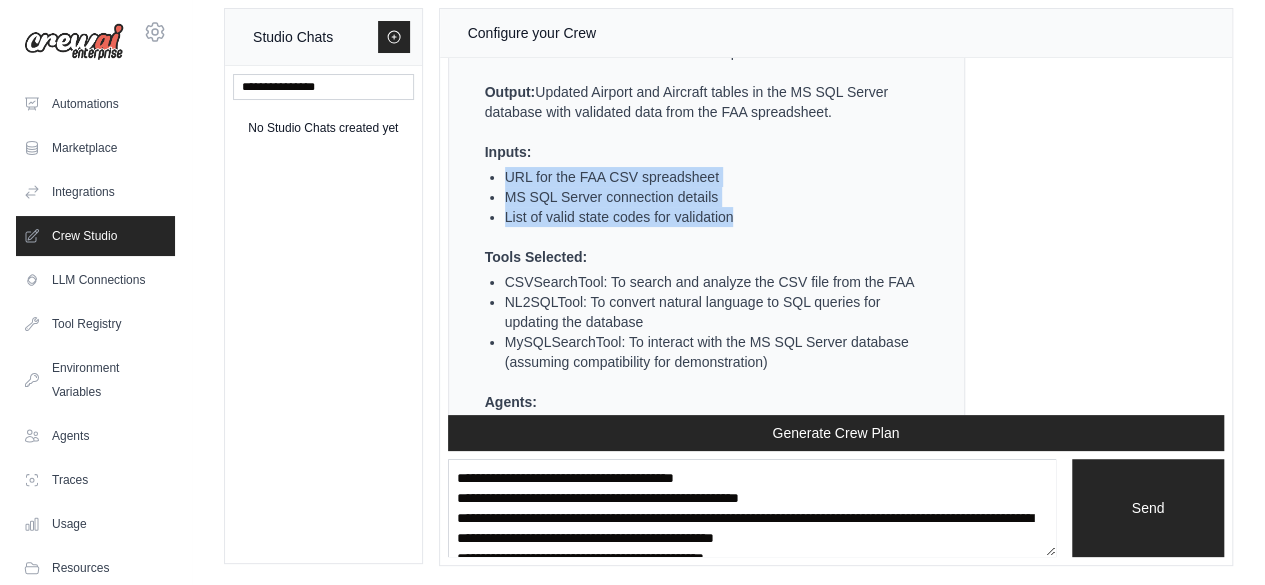 scroll, scrollTop: 1272, scrollLeft: 0, axis: vertical 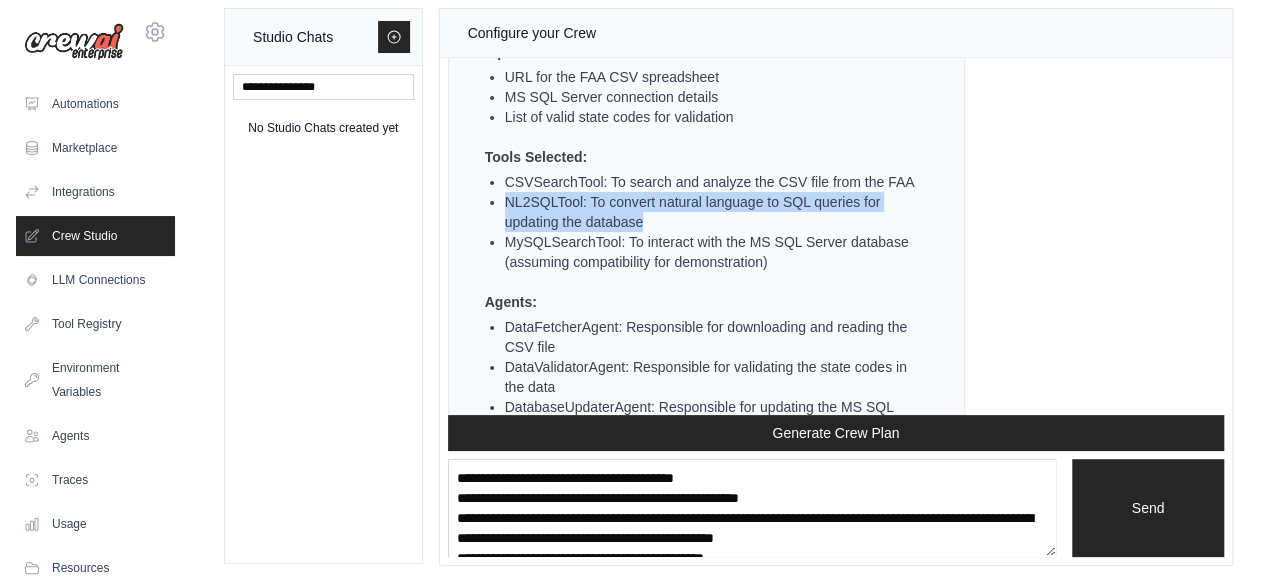 drag, startPoint x: 658, startPoint y: 217, endPoint x: 498, endPoint y: 200, distance: 160.90059 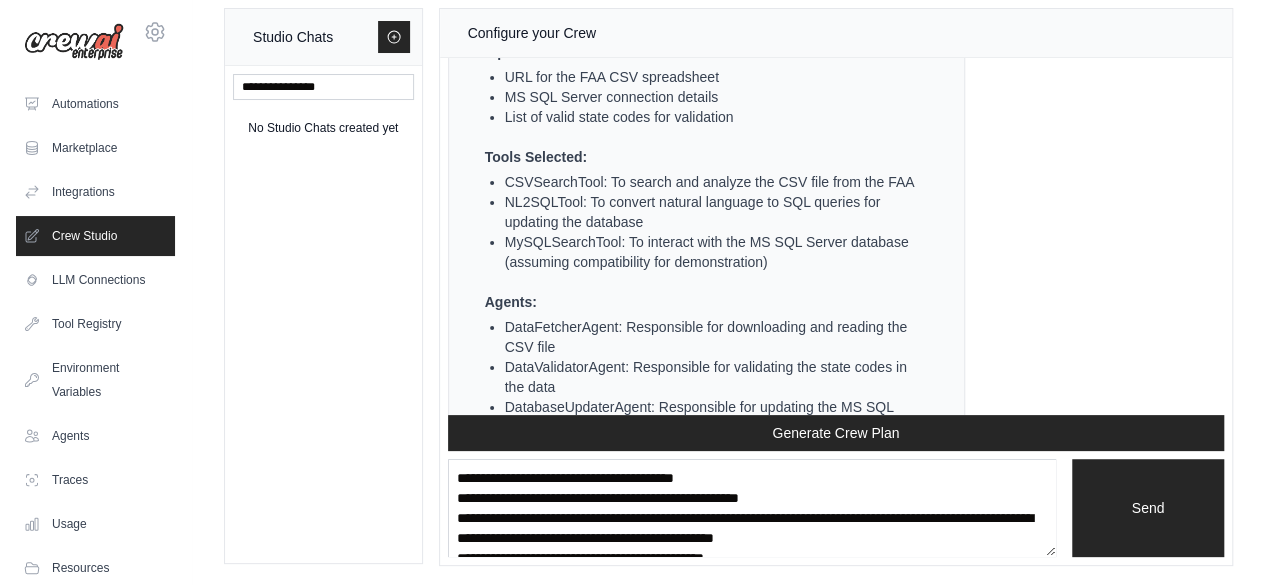 click on "MySQLSearchTool: To interact with the MS SQL Server database (assuming compatibility for demonstration)" at bounding box center [715, 252] 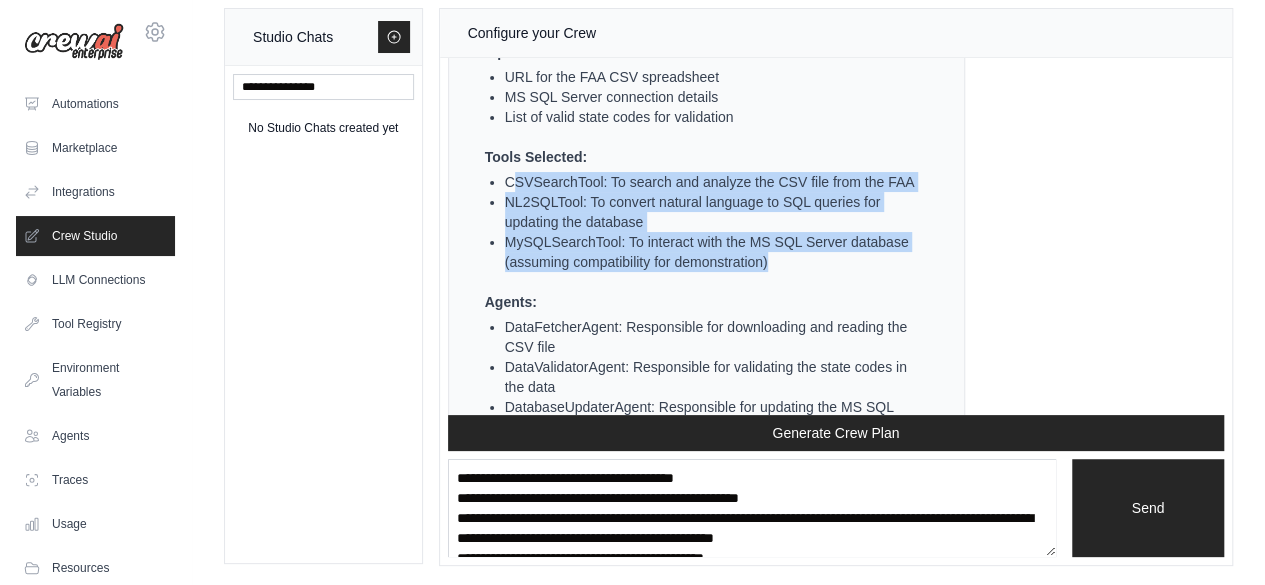 drag, startPoint x: 768, startPoint y: 252, endPoint x: 510, endPoint y: 183, distance: 267.0674 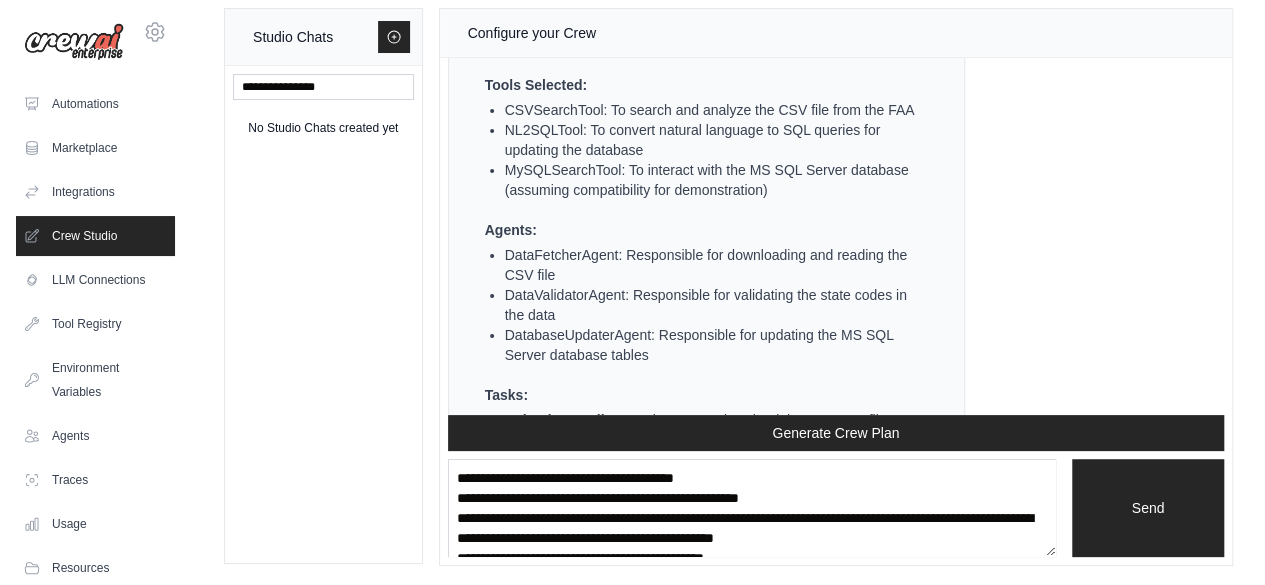 scroll, scrollTop: 1372, scrollLeft: 0, axis: vertical 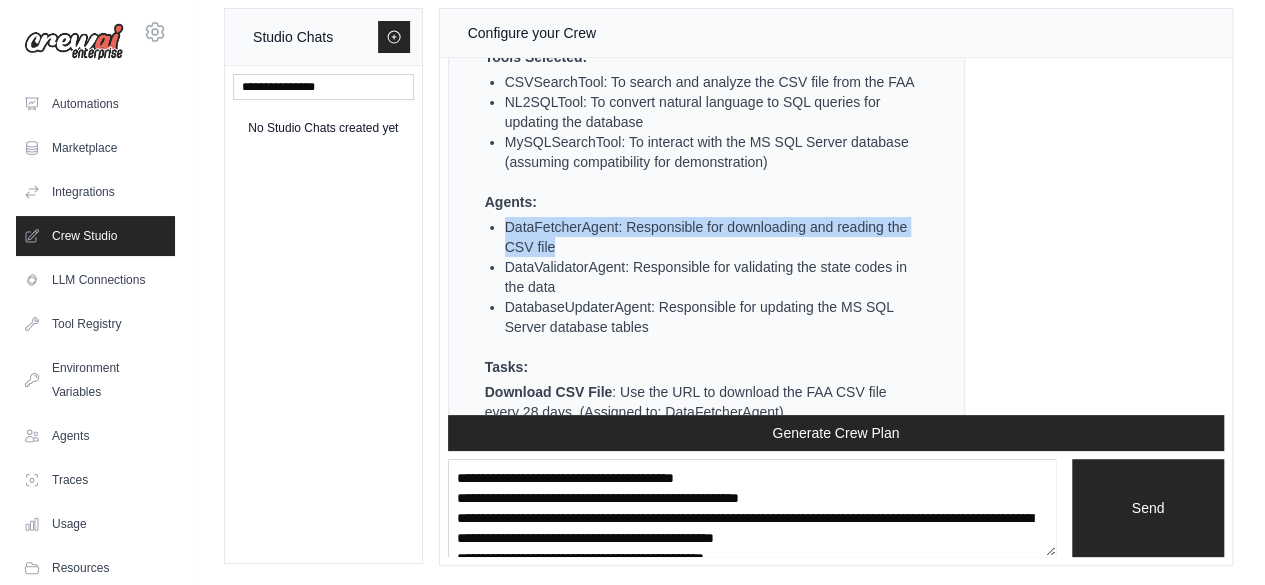 drag, startPoint x: 574, startPoint y: 243, endPoint x: 504, endPoint y: 223, distance: 72.8011 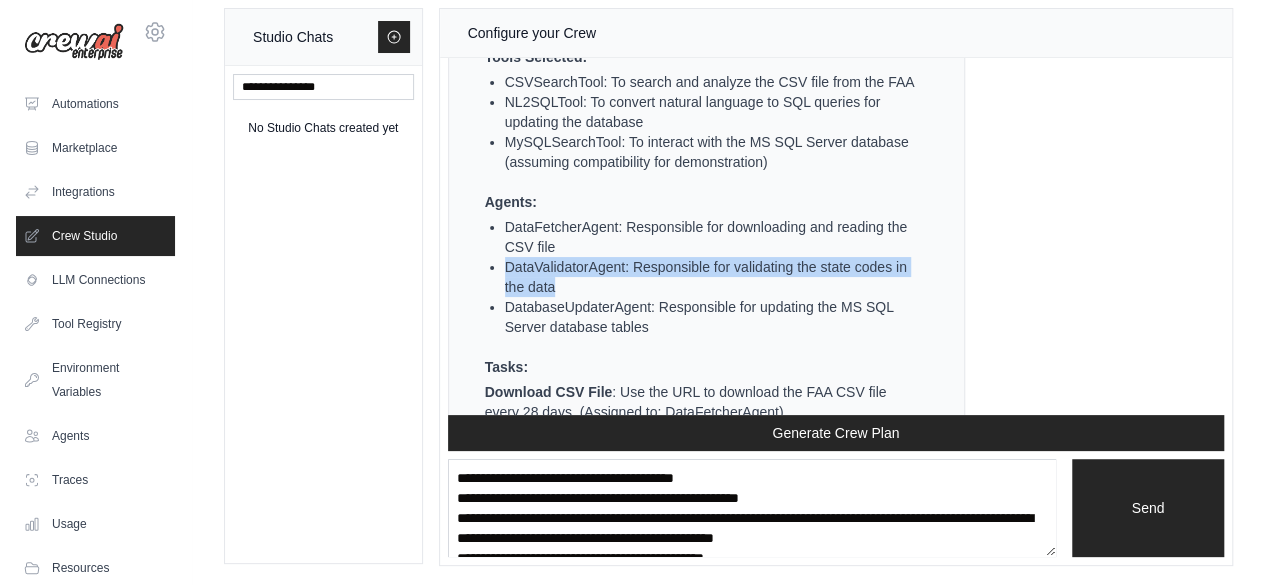 drag, startPoint x: 566, startPoint y: 282, endPoint x: 500, endPoint y: 261, distance: 69.260376 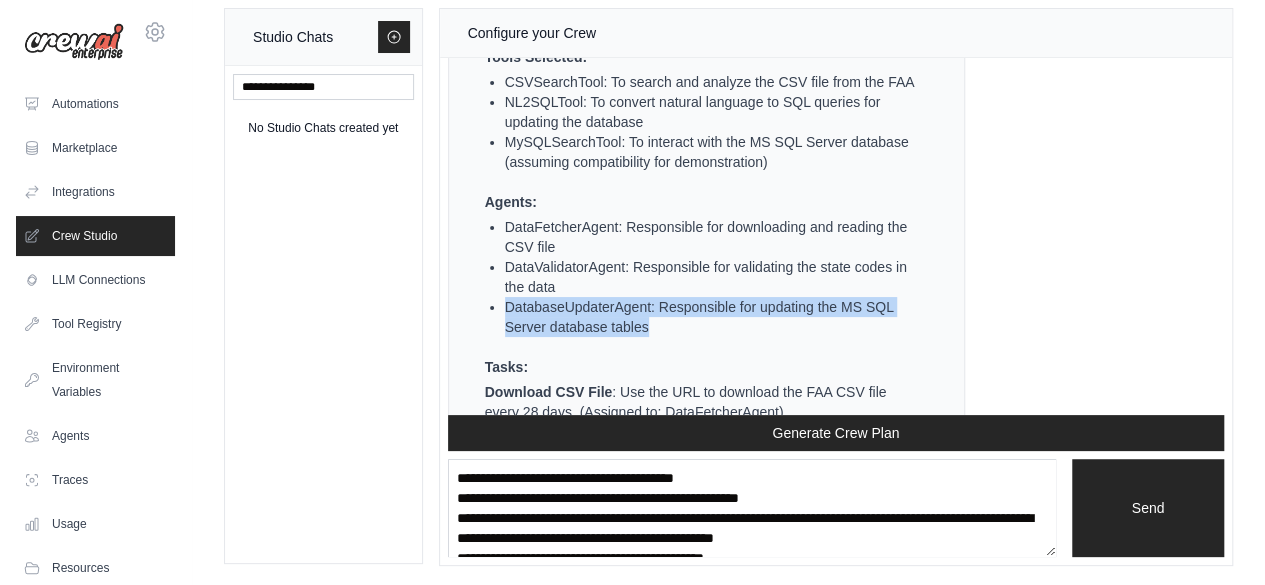 drag, startPoint x: 656, startPoint y: 325, endPoint x: 506, endPoint y: 291, distance: 153.80507 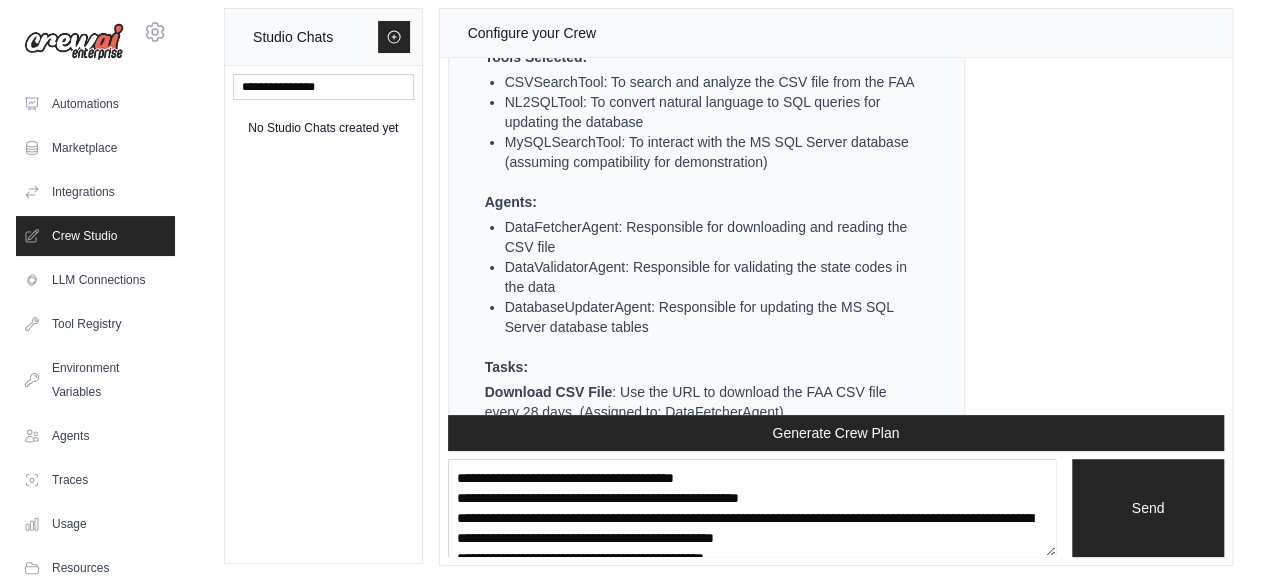 scroll, scrollTop: 1472, scrollLeft: 0, axis: vertical 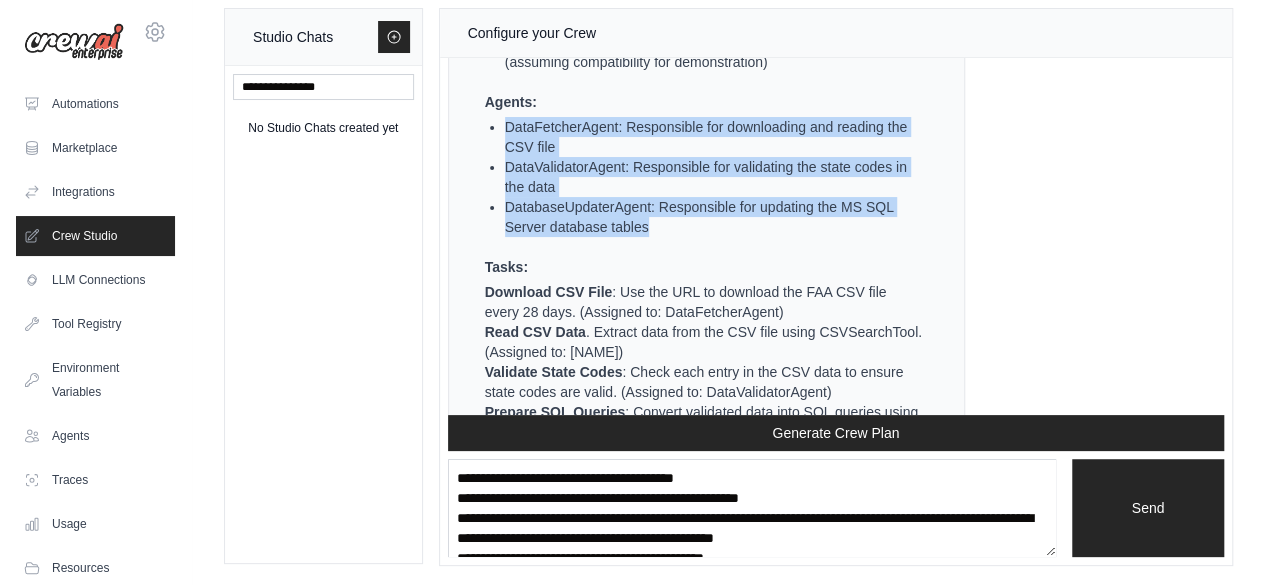 drag, startPoint x: 650, startPoint y: 221, endPoint x: 504, endPoint y: 121, distance: 176.96327 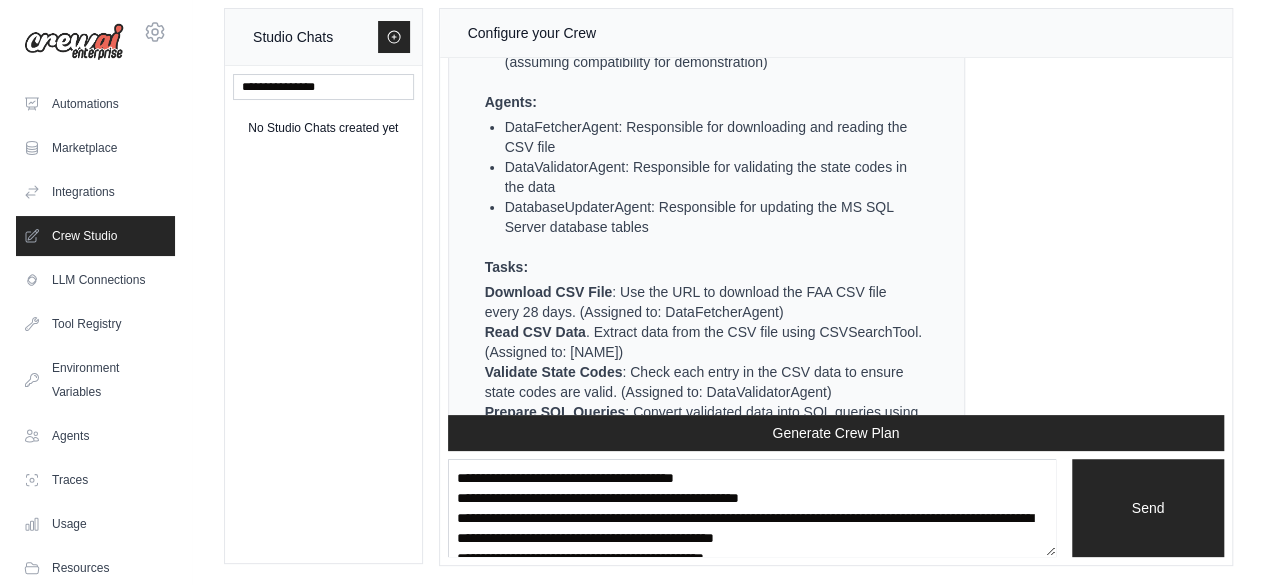 click on "Great, thanks for the details! Based on your requirements, we can create an automation plan using CrewAI to automate the process of updating your MS SQL Server database tables with the FAA spreadsheet data every 28 days. Here's a proposed plan:
Automation Plan:
Automate the process of downloading, validating, and updating the Airport and Aircraft tables in your MS SQL Server database with data from the FAA CSV spreadsheet.
Output:
Updated Airport and Aircraft tables in the MS SQL Server database with validated data from the FAA spreadsheet.
Inputs:
URL for the FAA CSV spreadsheet MS SQL Server connection details List of valid state codes for validation
Tools Selected:
CSVSearchTool: To search and analyze the CSV file from the FAA NL2SQLTool: To convert natural language to SQL queries for updating the database MySQLSearchTool: To interact with the MS SQL Server database (assuming compatibility for demonstration)
Agents:
Tasks:
Download CSV File Read CSV Data Update Database" at bounding box center (695, 92) 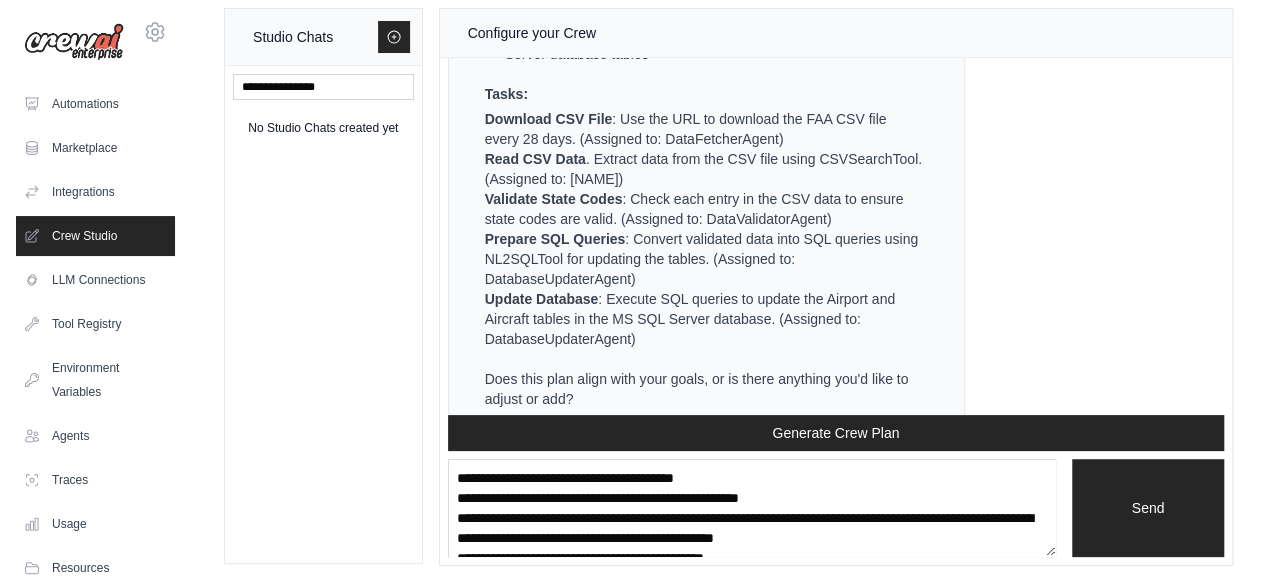 scroll, scrollTop: 1672, scrollLeft: 0, axis: vertical 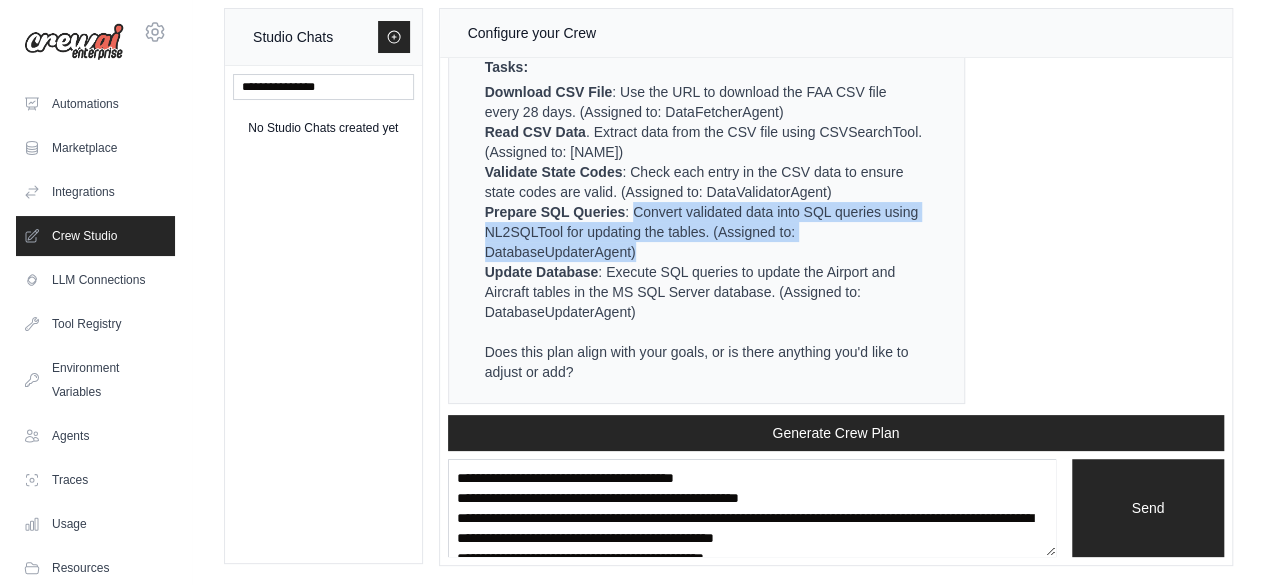 drag, startPoint x: 644, startPoint y: 250, endPoint x: 632, endPoint y: 209, distance: 42.72002 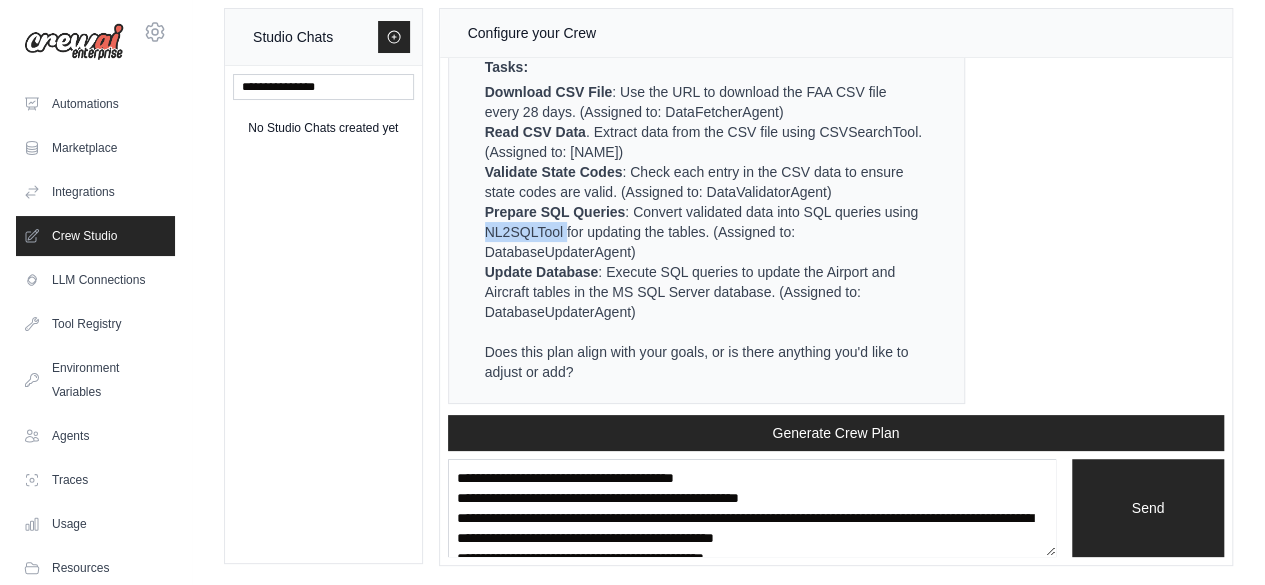 drag, startPoint x: 602, startPoint y: 229, endPoint x: 524, endPoint y: 228, distance: 78.00641 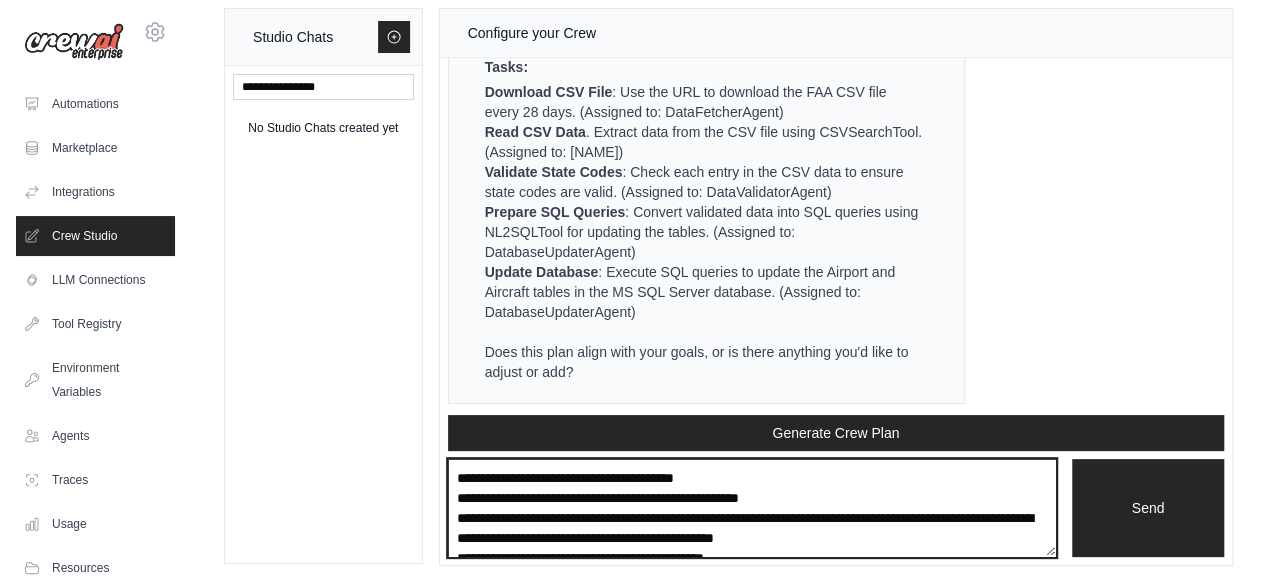 click on "**********" at bounding box center [752, 507] 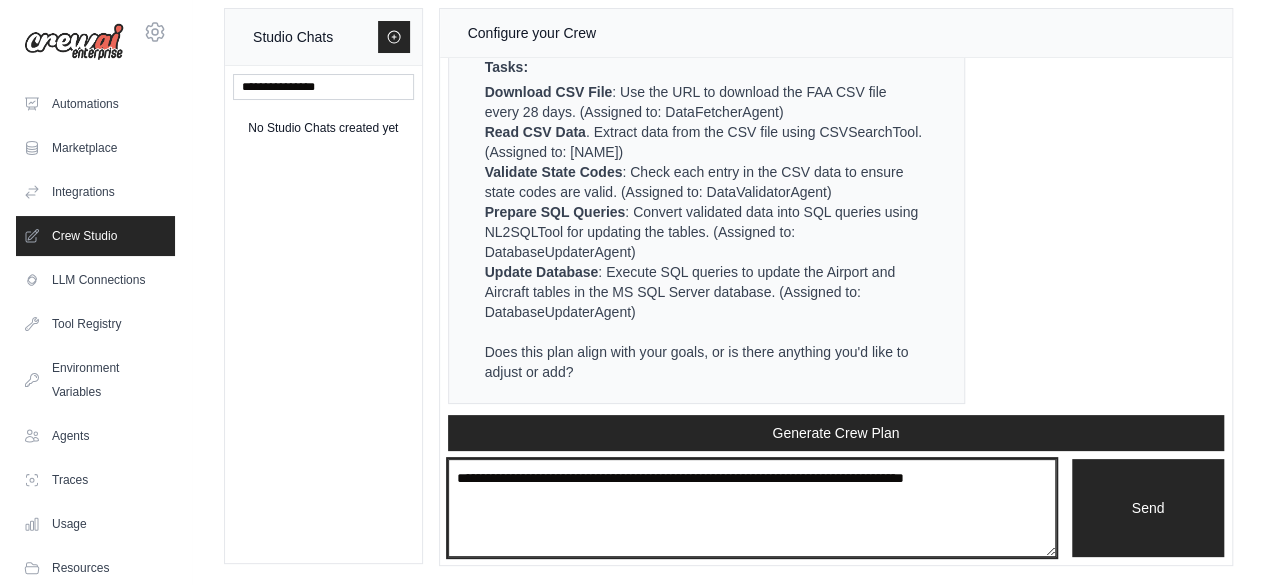 paste on "**********" 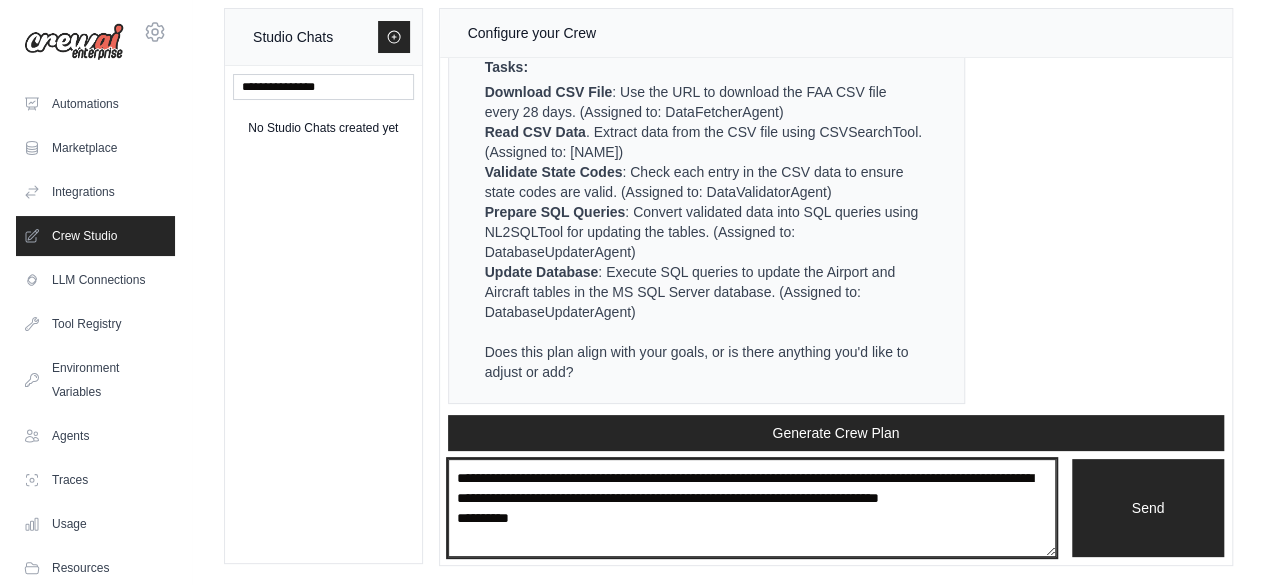 drag, startPoint x: 536, startPoint y: 479, endPoint x: 454, endPoint y: 473, distance: 82.219215 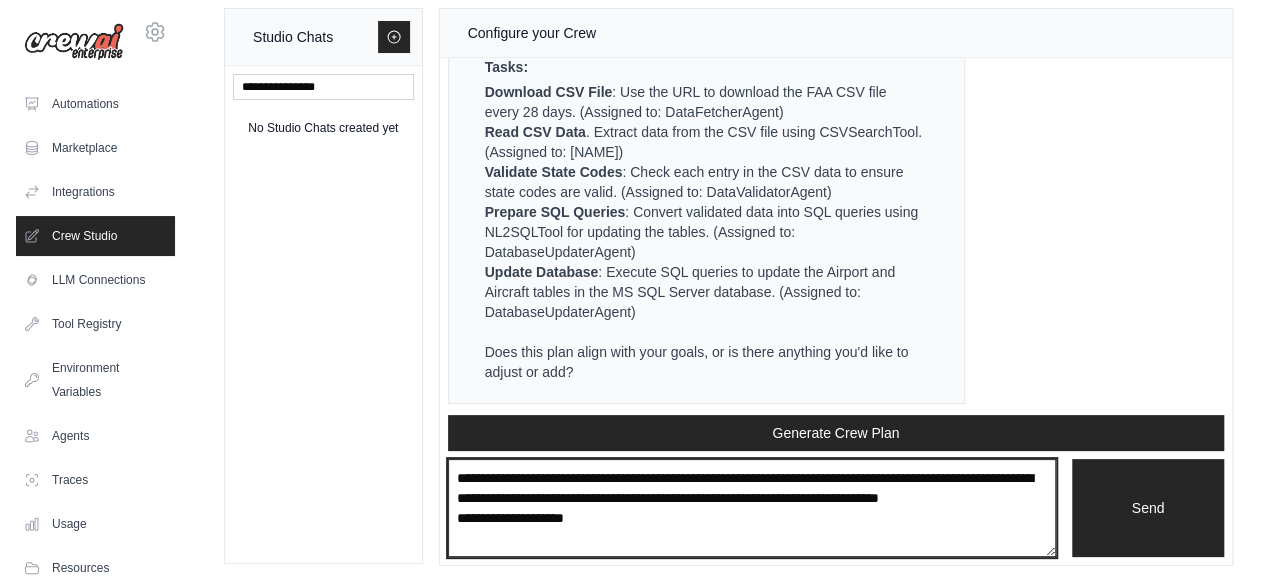 drag, startPoint x: 514, startPoint y: 519, endPoint x: 466, endPoint y: 517, distance: 48.04165 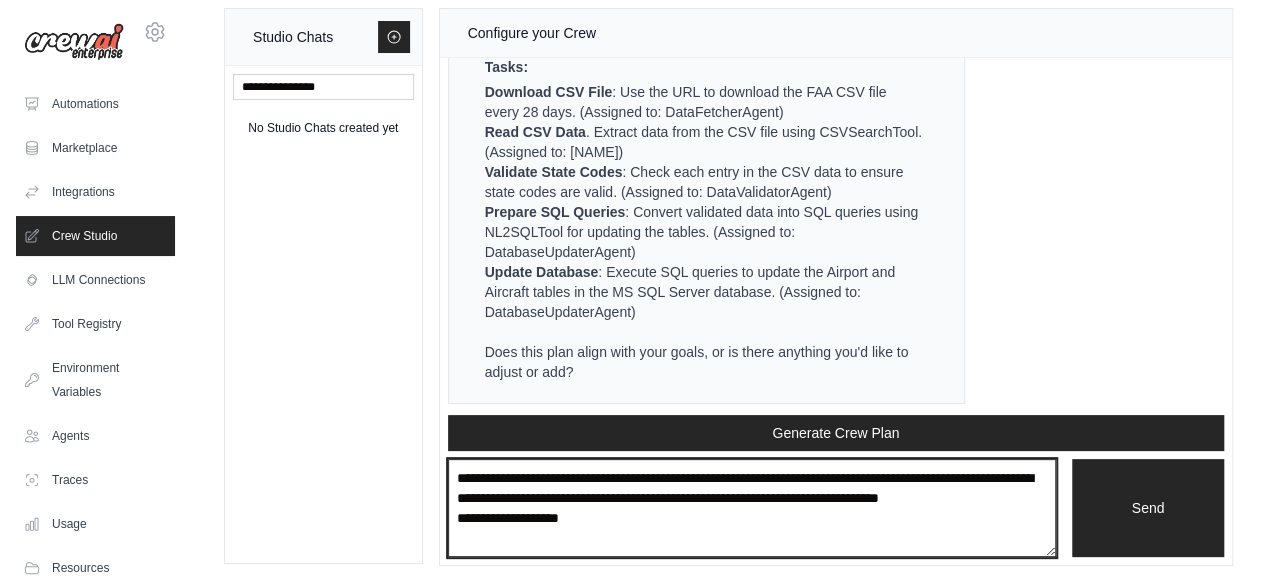 click on "**********" at bounding box center (752, 507) 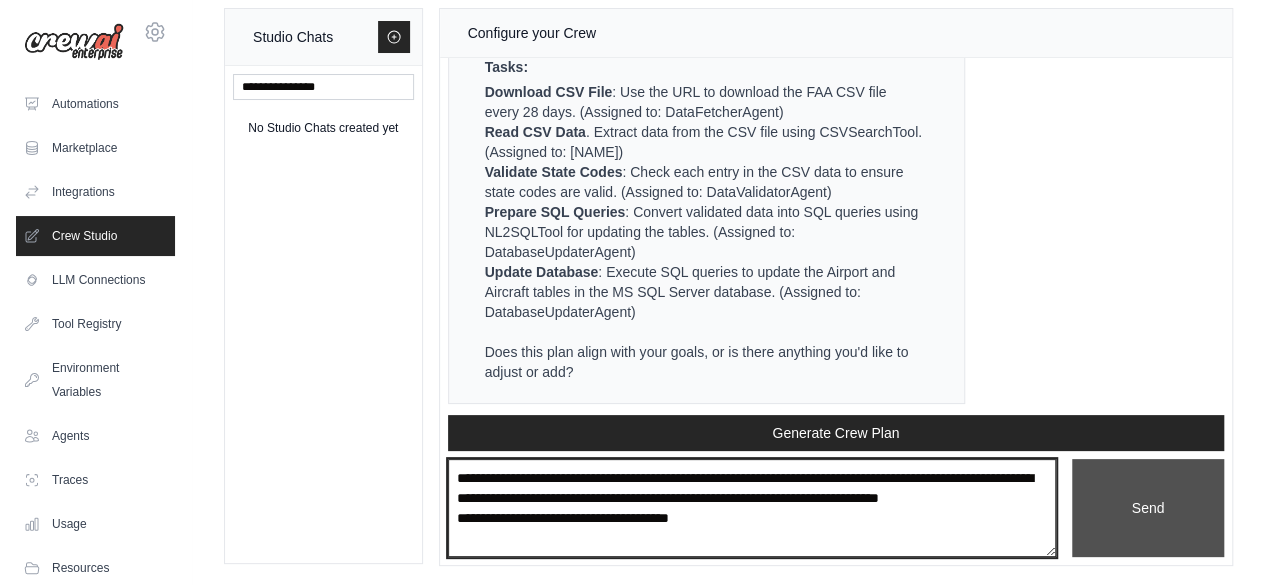 type on "**********" 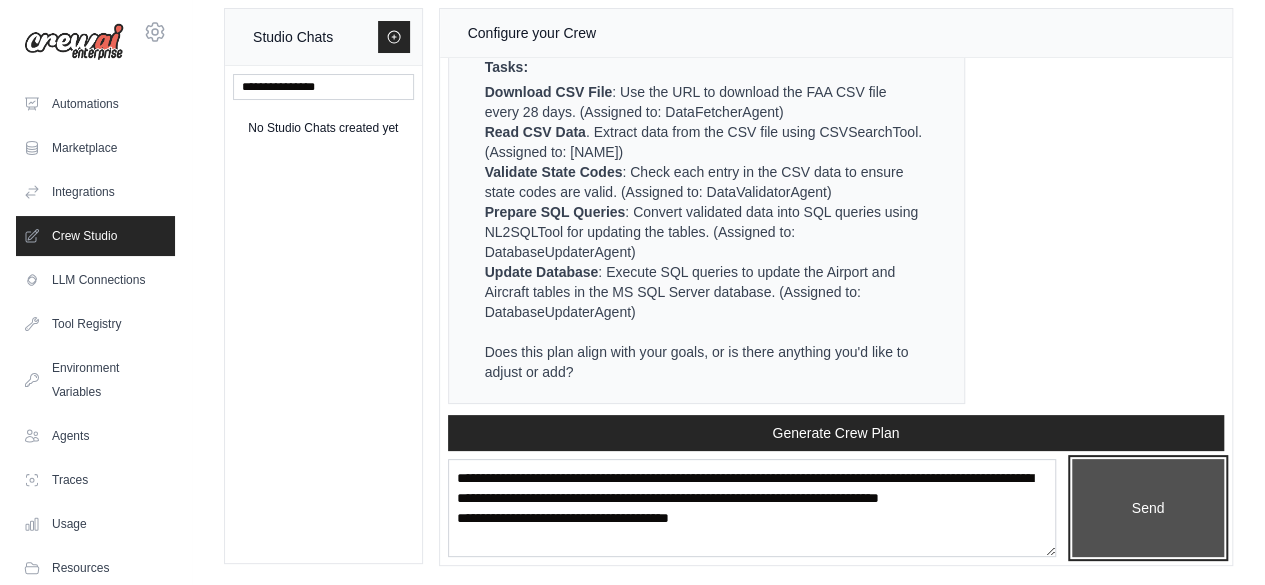 click on "Send" at bounding box center [1148, 507] 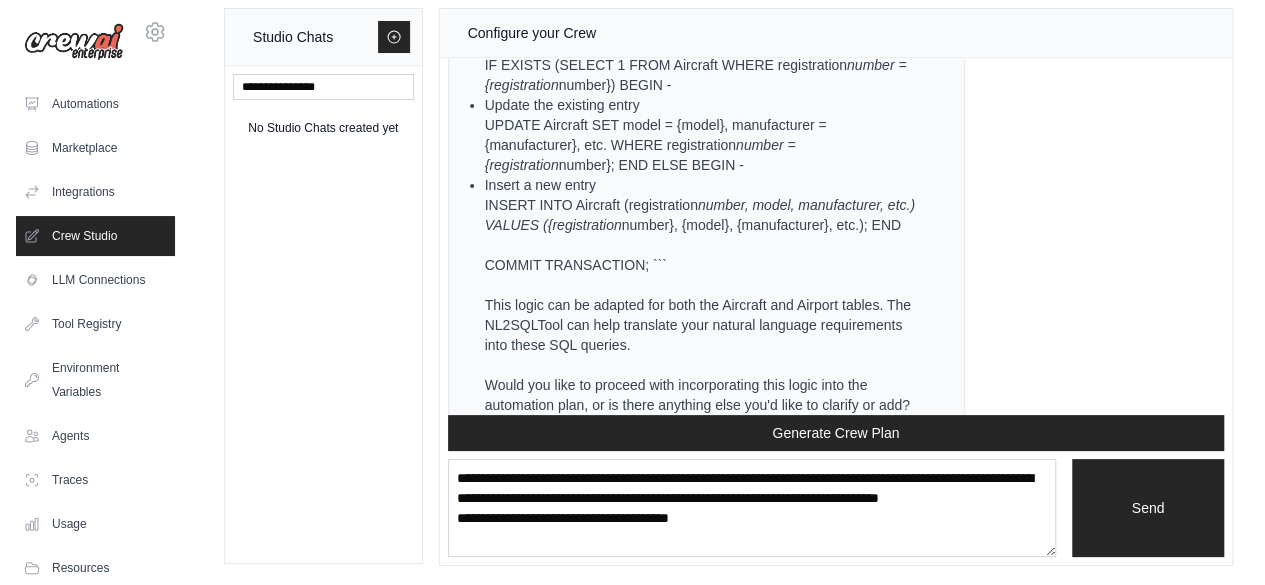 scroll, scrollTop: 2838, scrollLeft: 0, axis: vertical 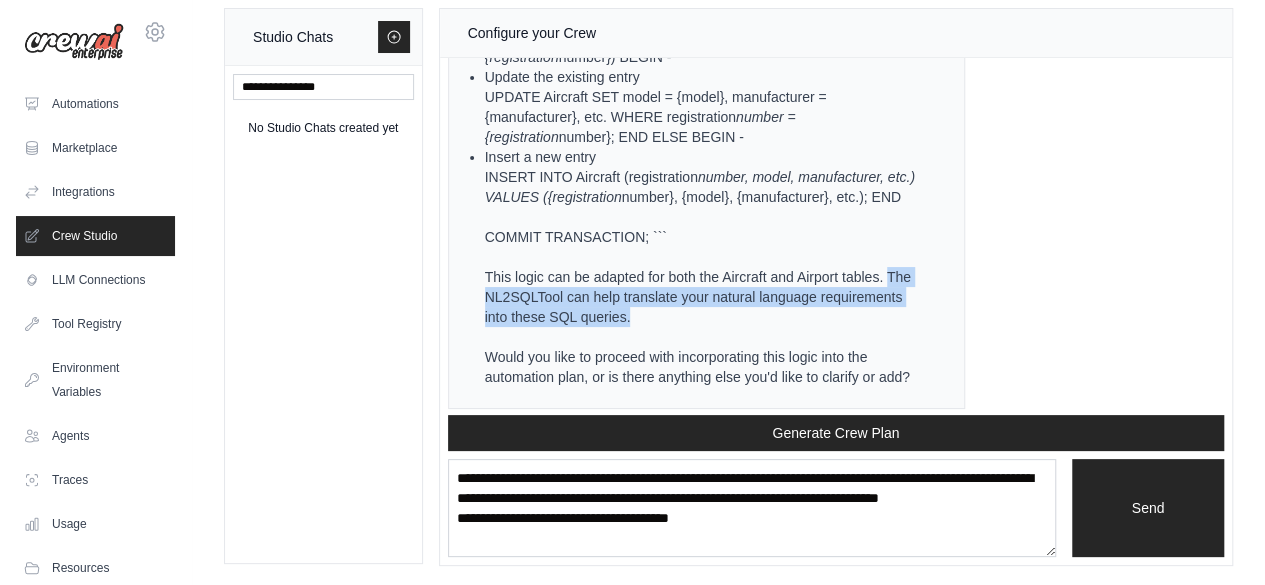 drag, startPoint x: 888, startPoint y: 266, endPoint x: 899, endPoint y: 307, distance: 42.44997 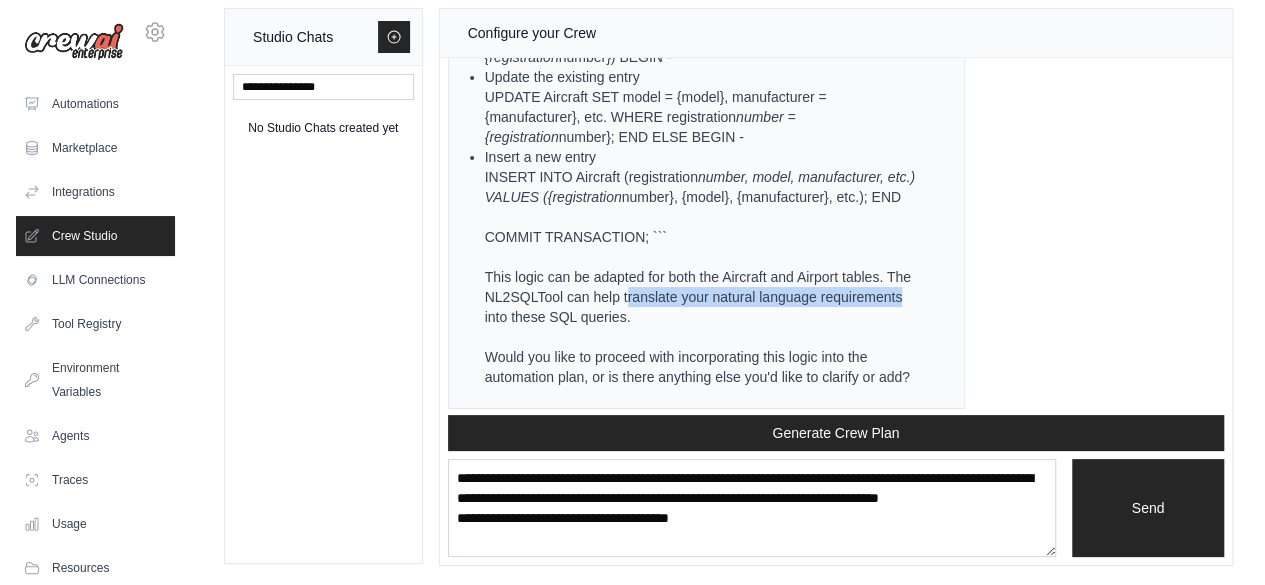 drag, startPoint x: 626, startPoint y: 287, endPoint x: 707, endPoint y: 309, distance: 83.9345 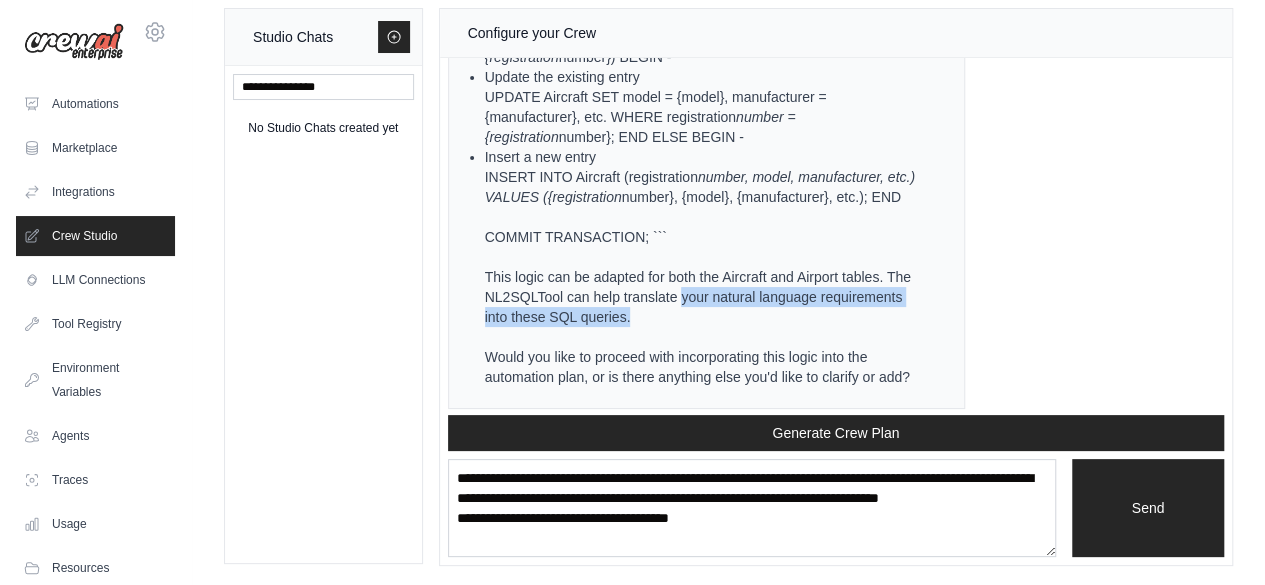 drag, startPoint x: 634, startPoint y: 313, endPoint x: 682, endPoint y: 287, distance: 54.589375 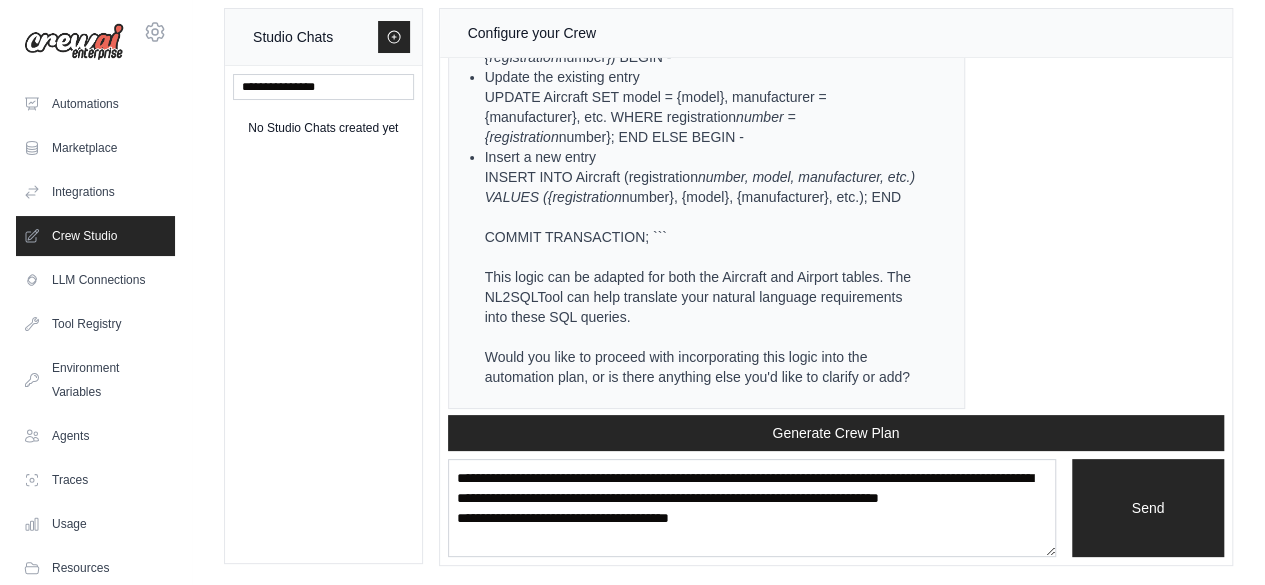 click on "Yes, the NL2SQLTool can be used to achieve this functionality. You can create SQL queries that check for the existence of an entry in the table and then decide whether to update the existing entry or insert a new one. This is typically done using a combination of  SELECT ,  UPDATE , and  INSERT  statements, often wrapped in a transaction to ensure data integrity.
Here's a high-level approach using SQL logic:
Check for Existence : Use a  SELECT  query to check if the Aircraft or Airport already exists in the table based on a unique identifier (e.g., ICAO code, registration number). Update or Insert :
If the entry exists, use an  UPDATE  statement to modify the existing record. If the entry does not exist, use an  INSERT  statement to add a new record. Transaction Management : Ensure that the operations are wrapped in a transaction to maintain data consistency.
Here's a simplified example of what the SQL logic might look like:
```sql
BEGIN TRANSACTION;
-
Check if the entry exists" at bounding box center [695, -80] 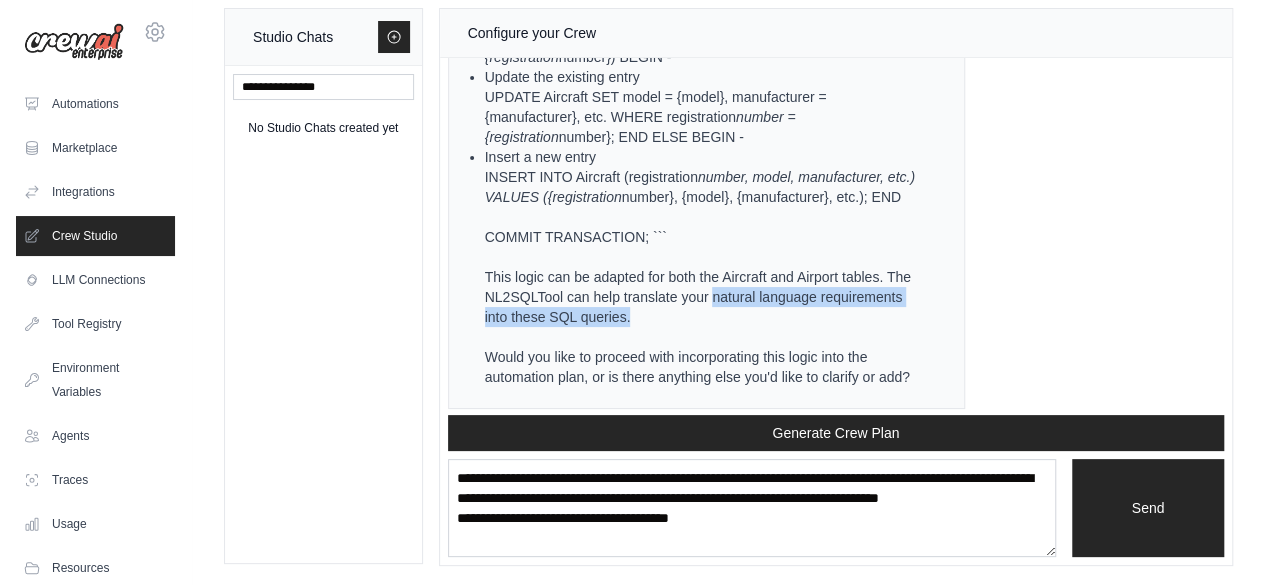 drag, startPoint x: 714, startPoint y: 291, endPoint x: 728, endPoint y: 297, distance: 15.231546 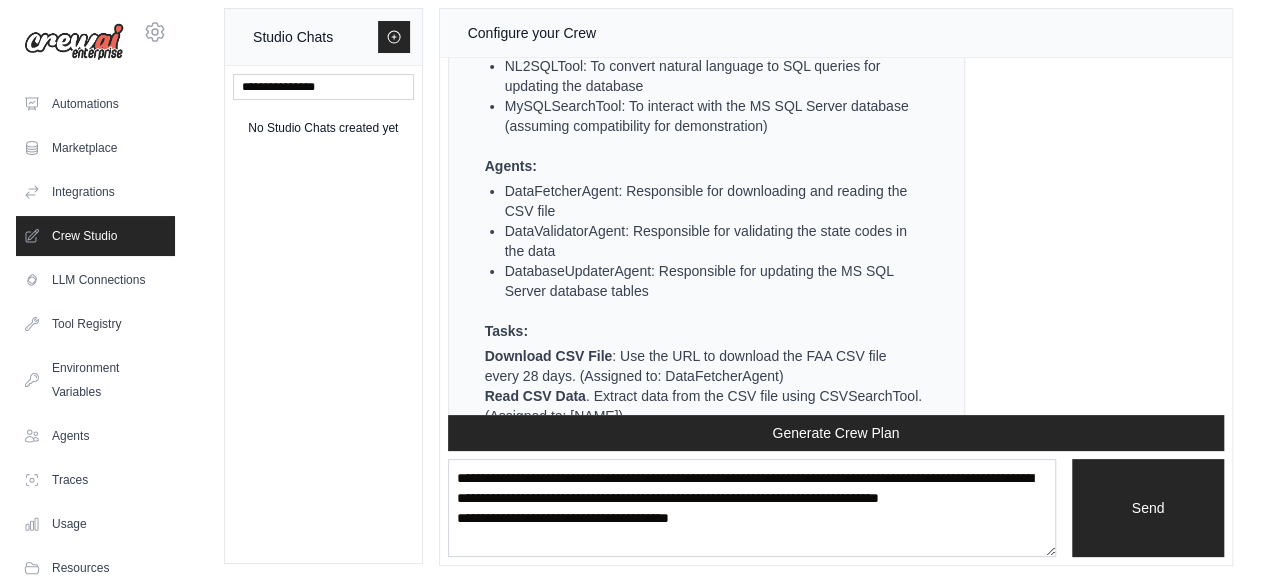 scroll, scrollTop: 1408, scrollLeft: 0, axis: vertical 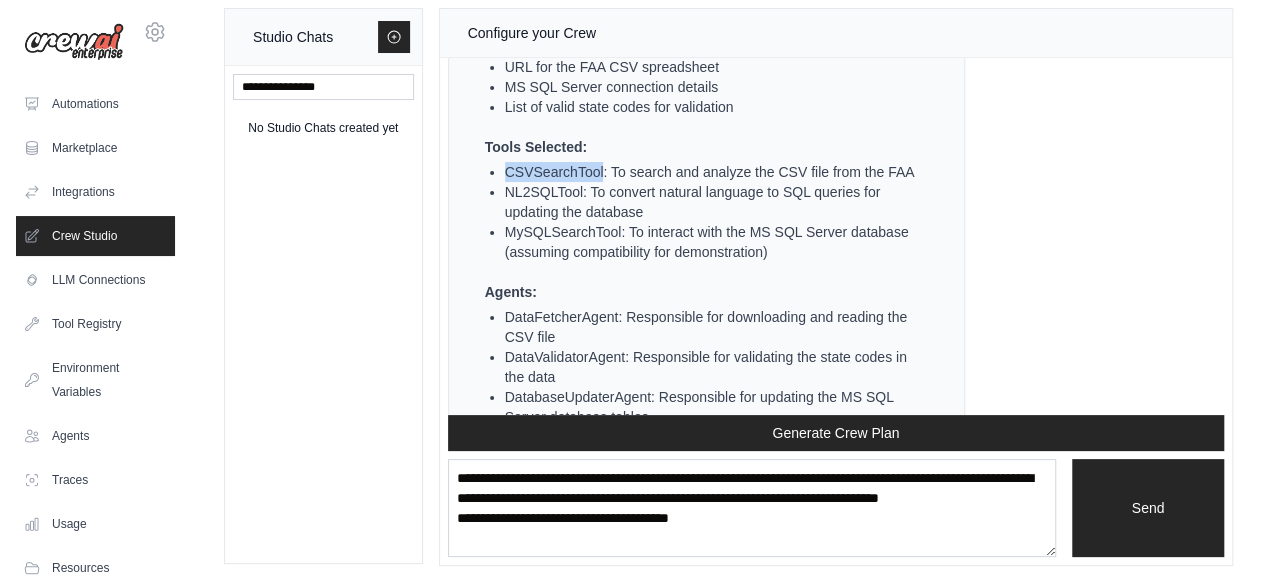 drag, startPoint x: 601, startPoint y: 169, endPoint x: 498, endPoint y: 167, distance: 103.01942 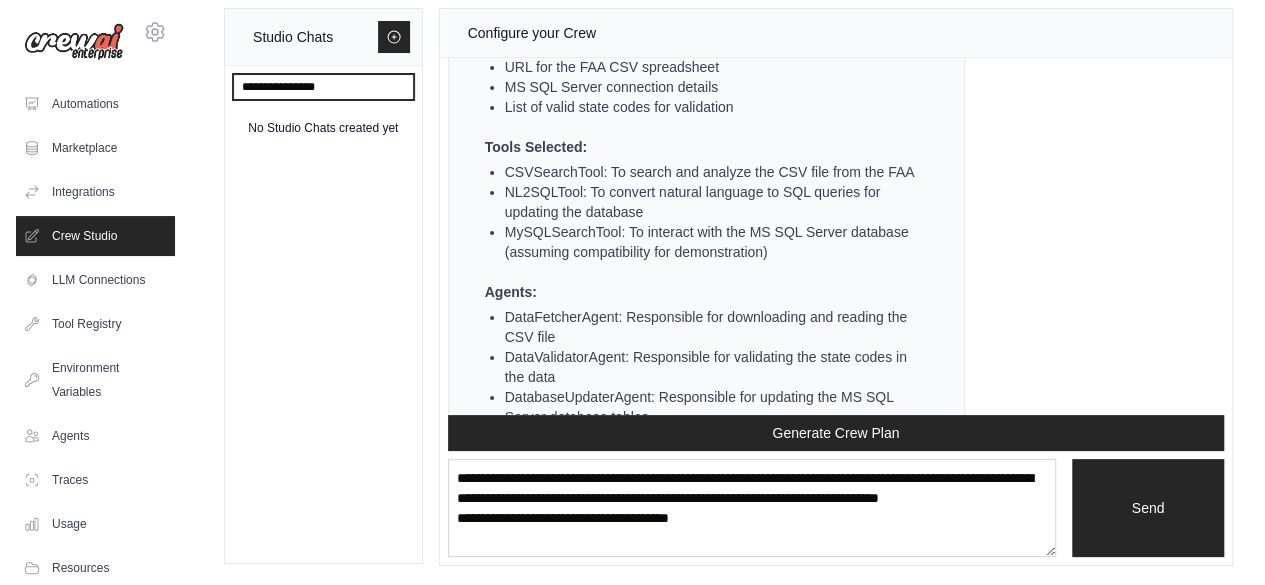 click at bounding box center (323, 87) 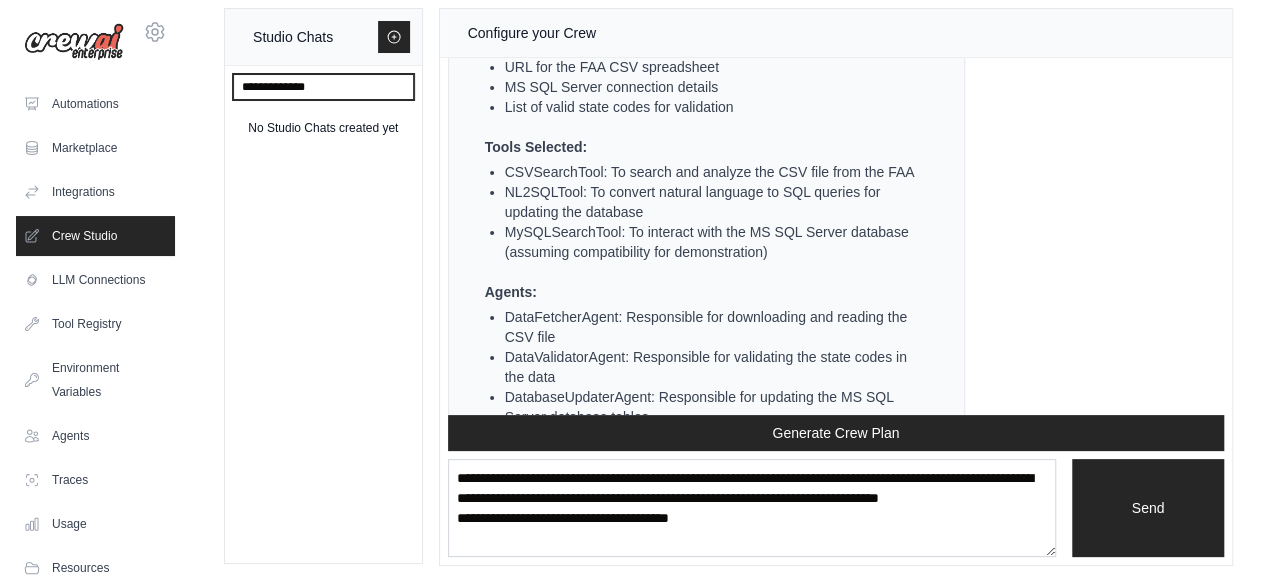 click on "**********" at bounding box center [323, 87] 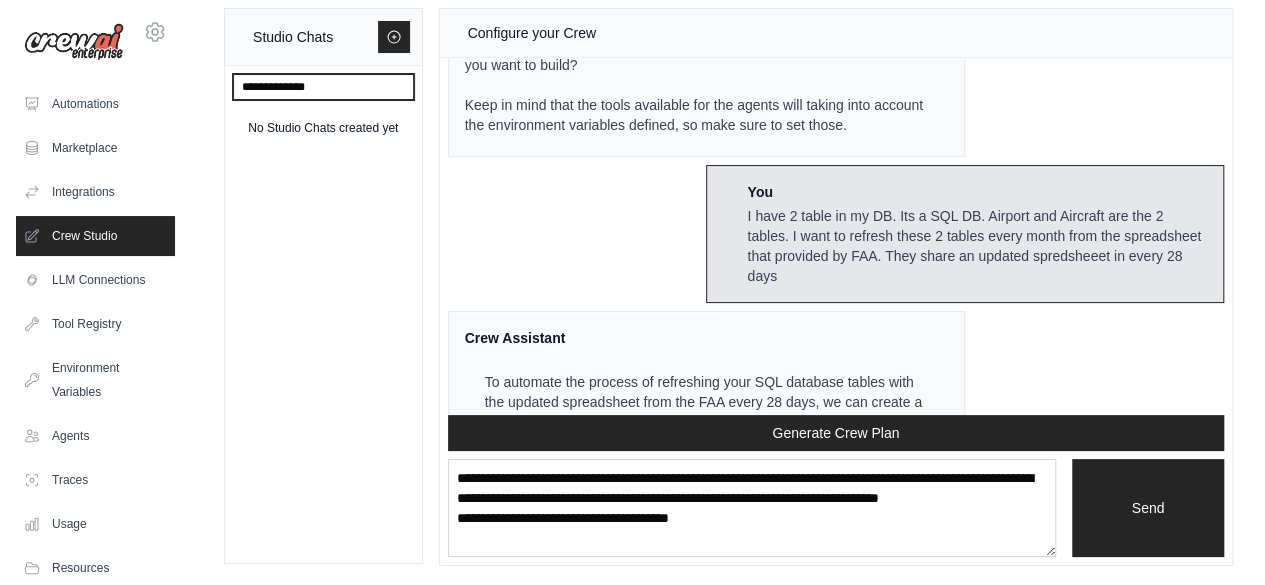 scroll, scrollTop: 0, scrollLeft: 0, axis: both 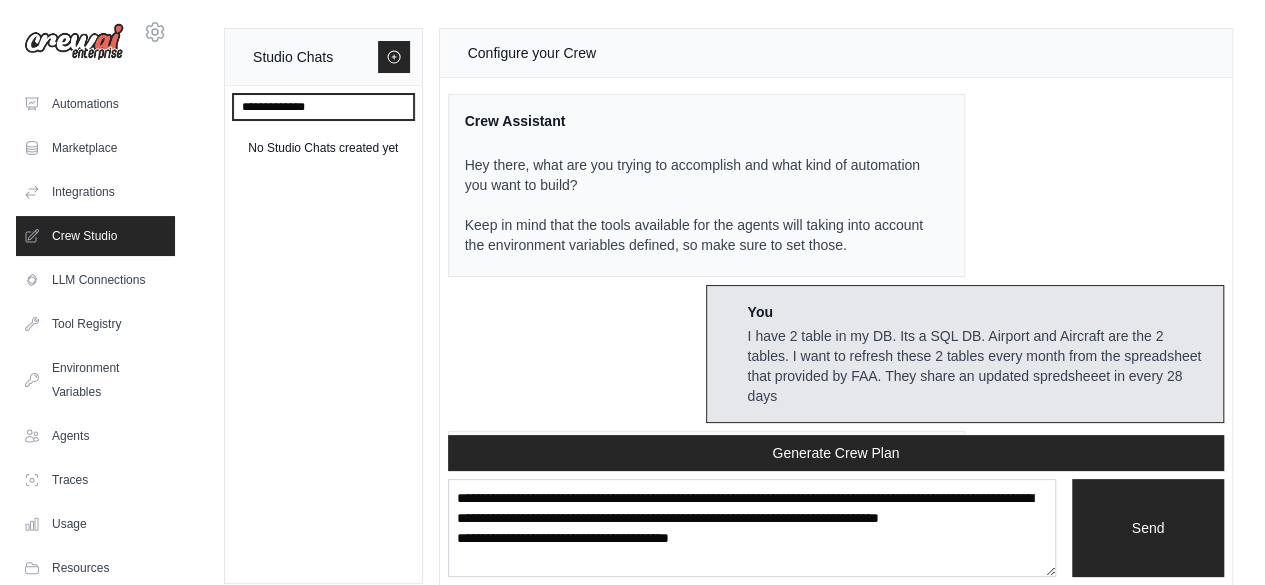 type on "**********" 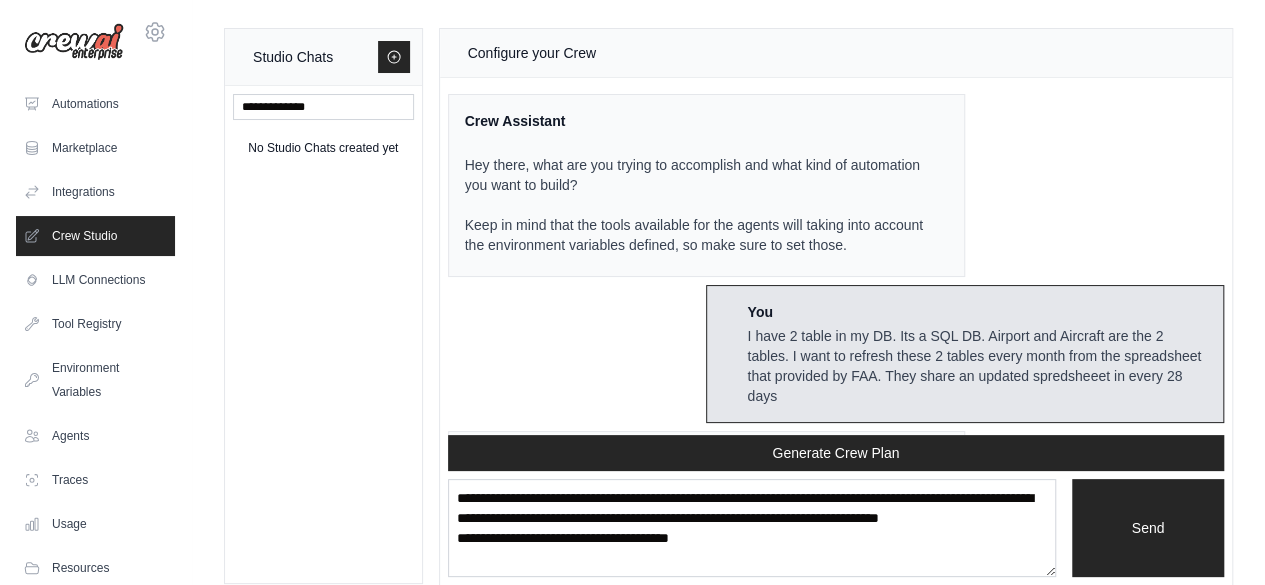 click at bounding box center (74, 42) 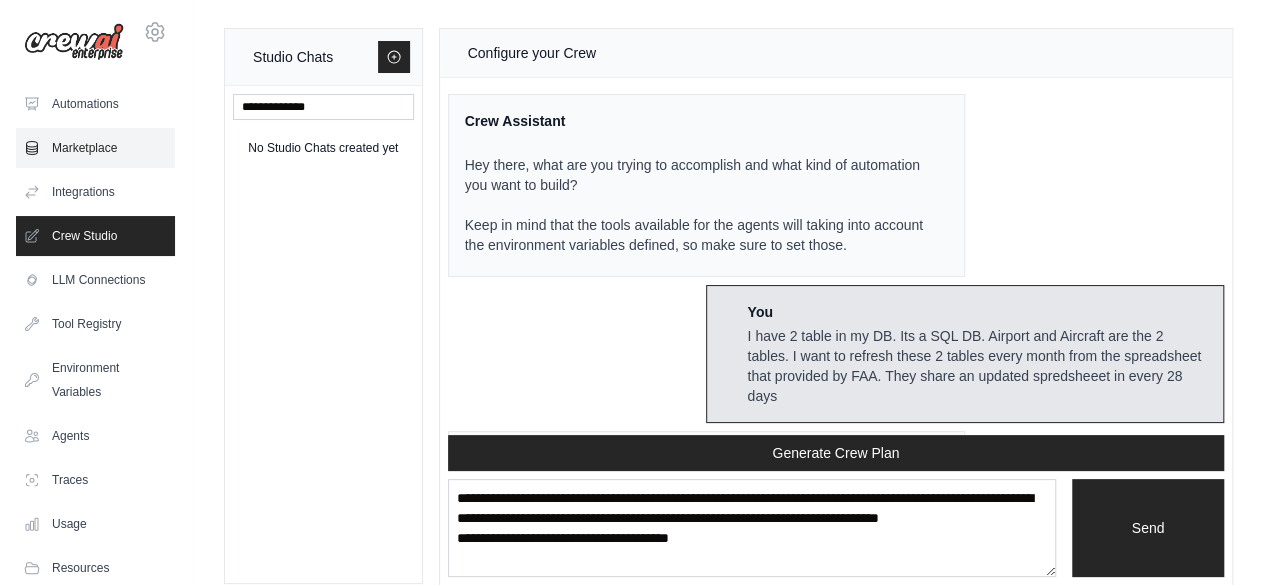 click on "Marketplace" at bounding box center (95, 148) 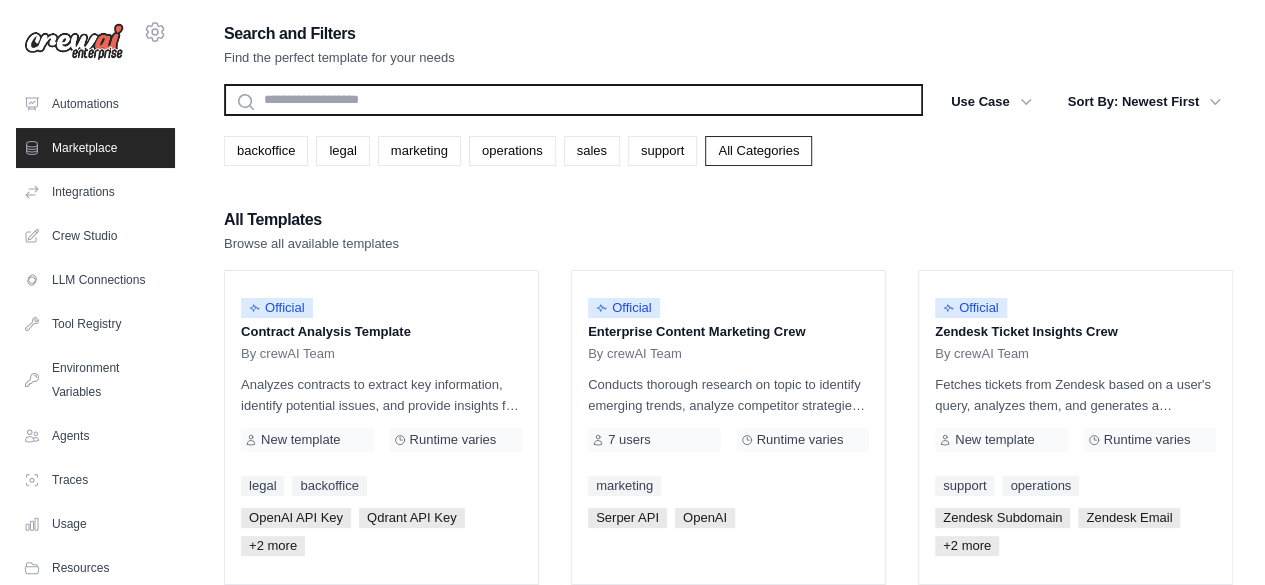 click at bounding box center (573, 100) 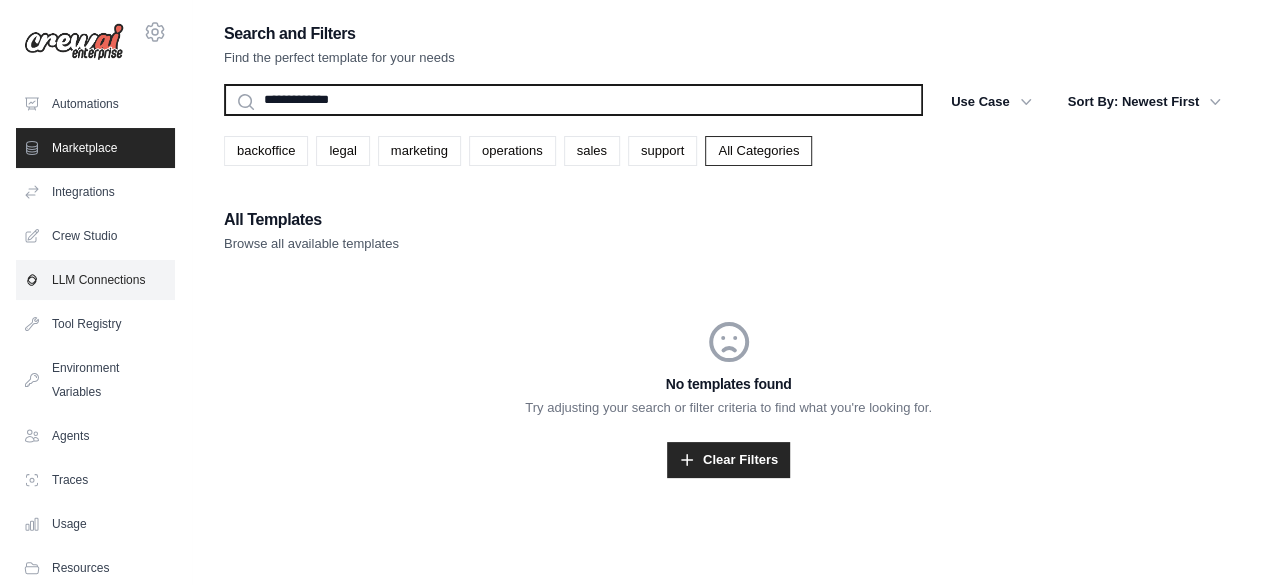 scroll, scrollTop: 100, scrollLeft: 0, axis: vertical 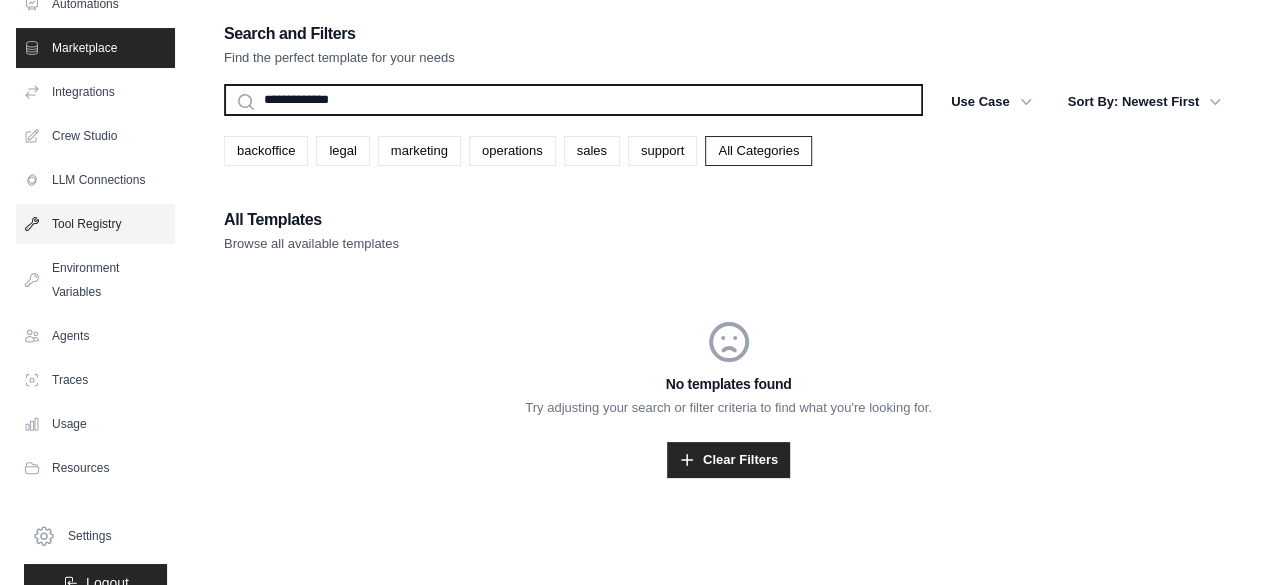 type on "**********" 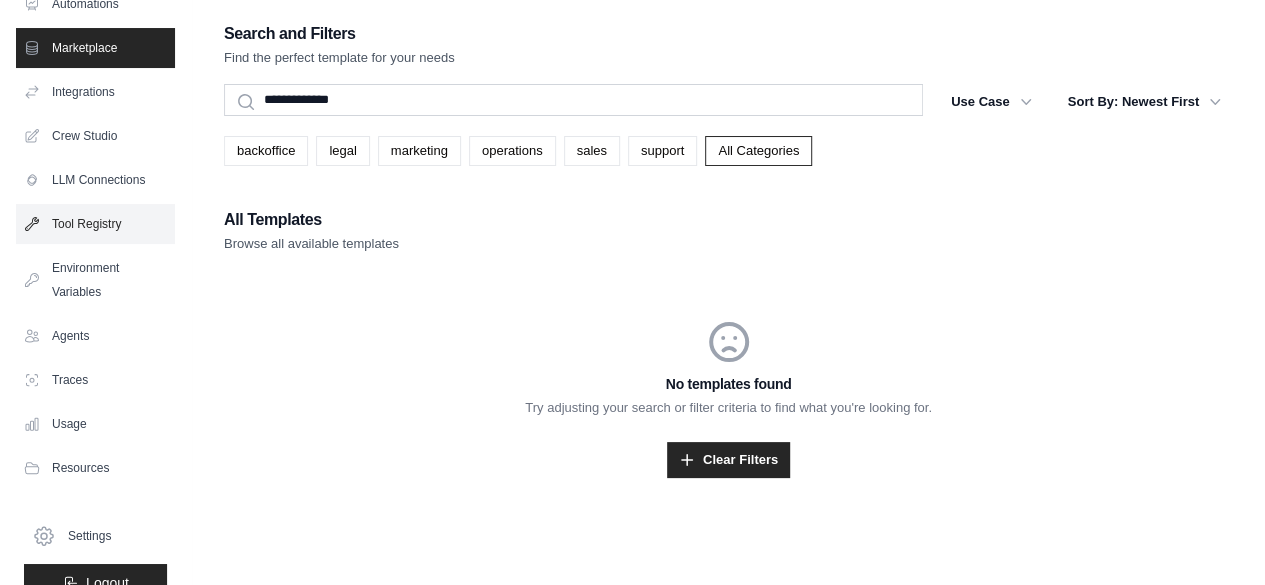 click on "Tool Registry" at bounding box center (95, 224) 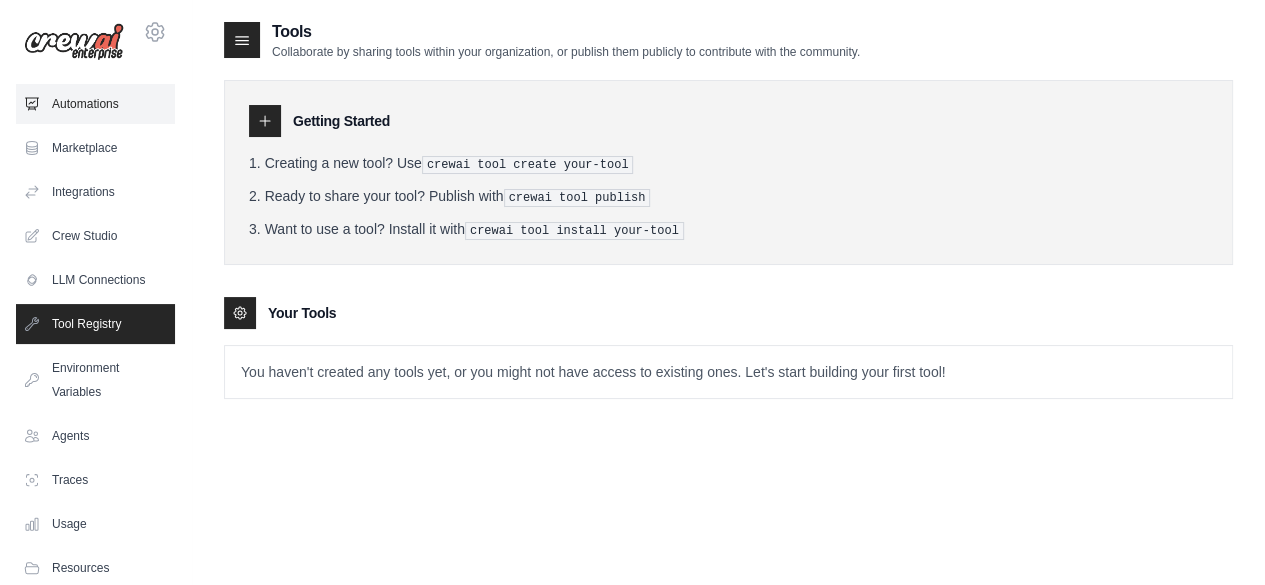 click on "Automations" at bounding box center [95, 104] 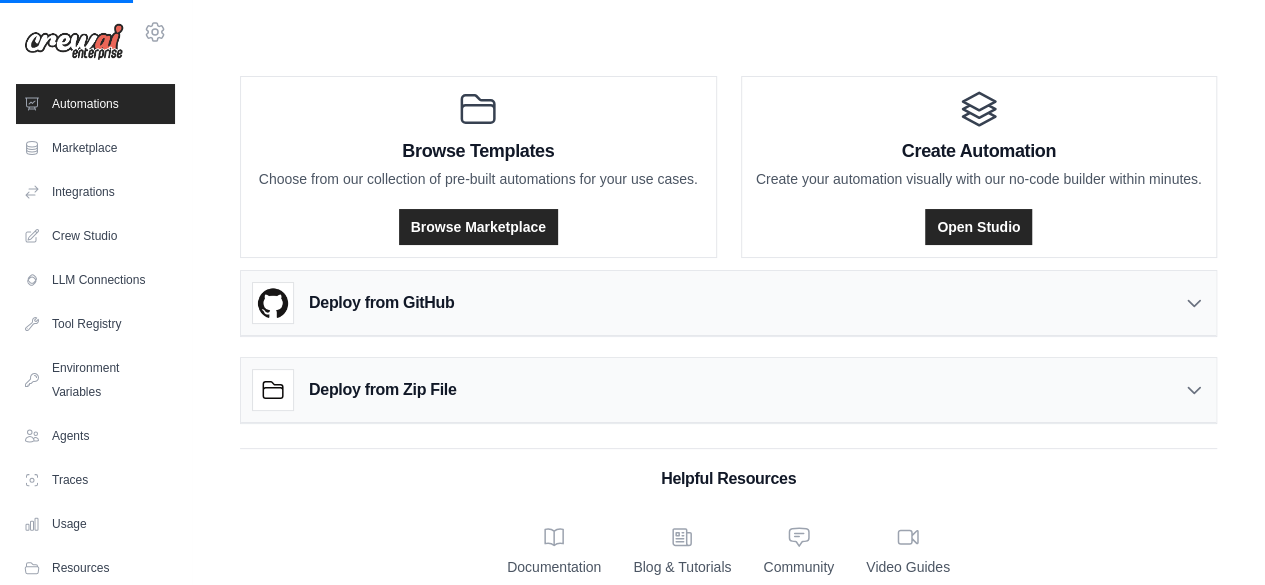click at bounding box center (74, 42) 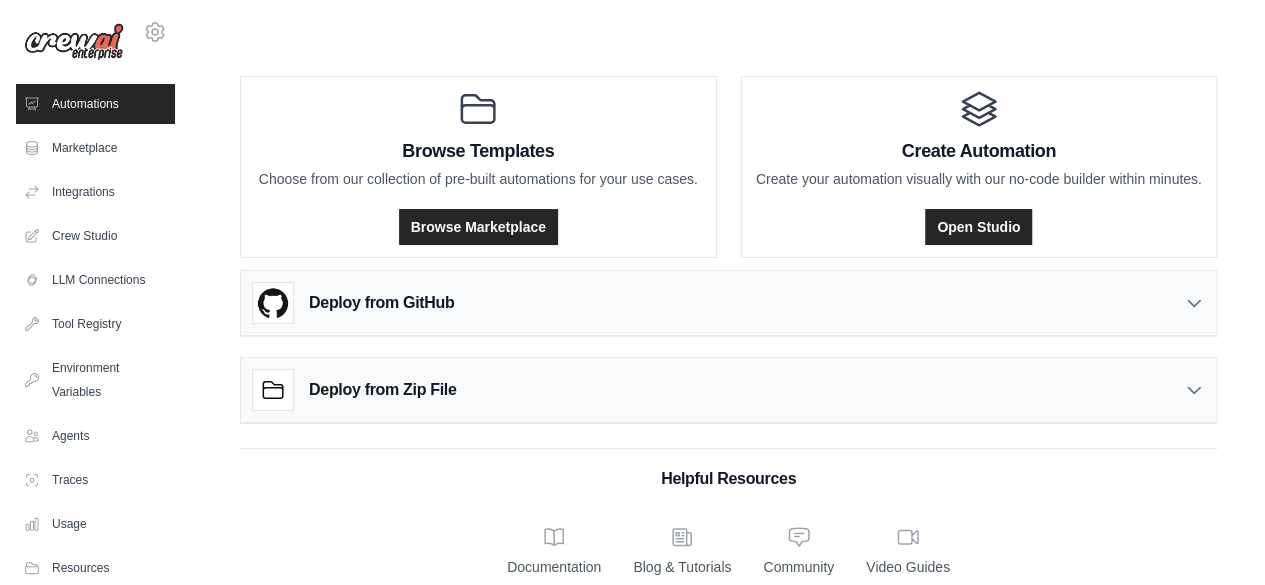 click 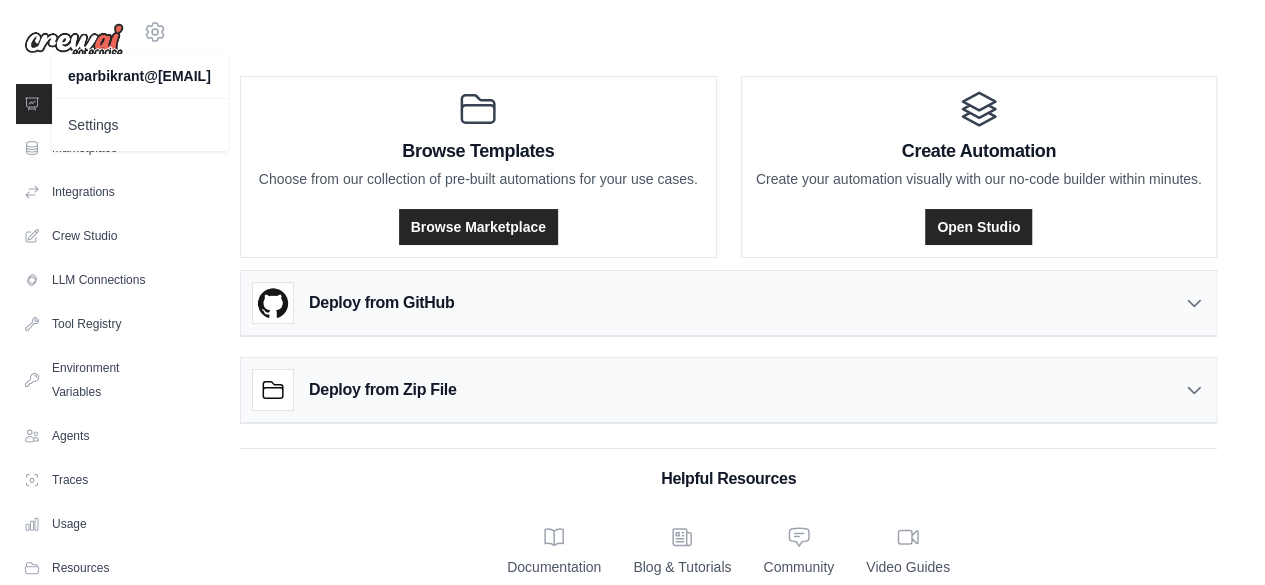 click at bounding box center [74, 42] 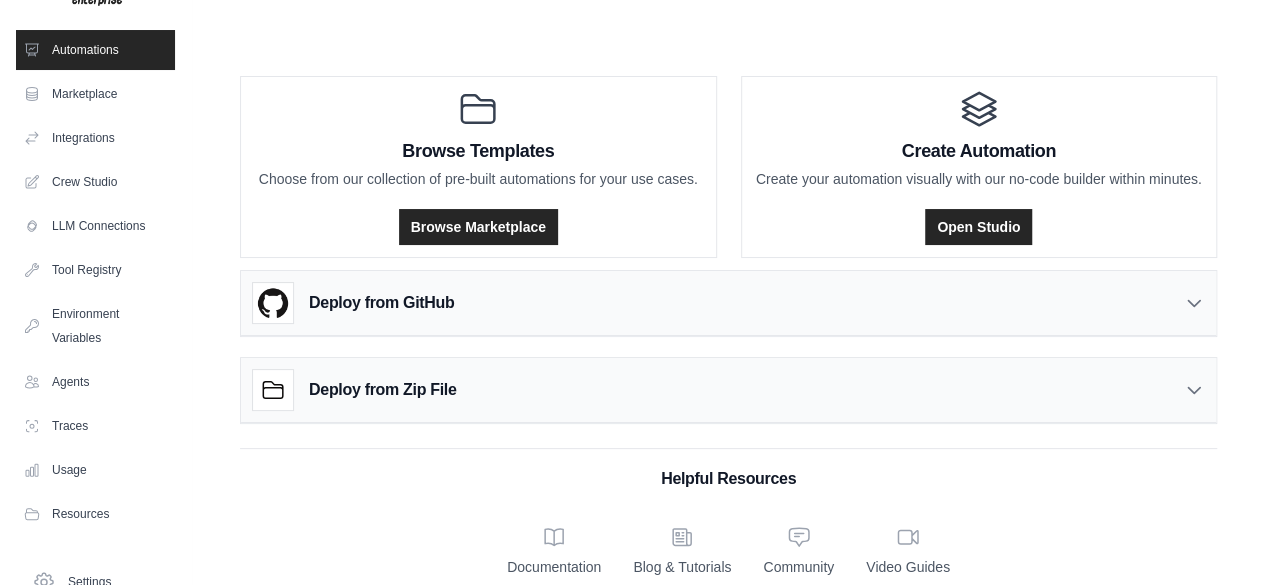 scroll, scrollTop: 0, scrollLeft: 0, axis: both 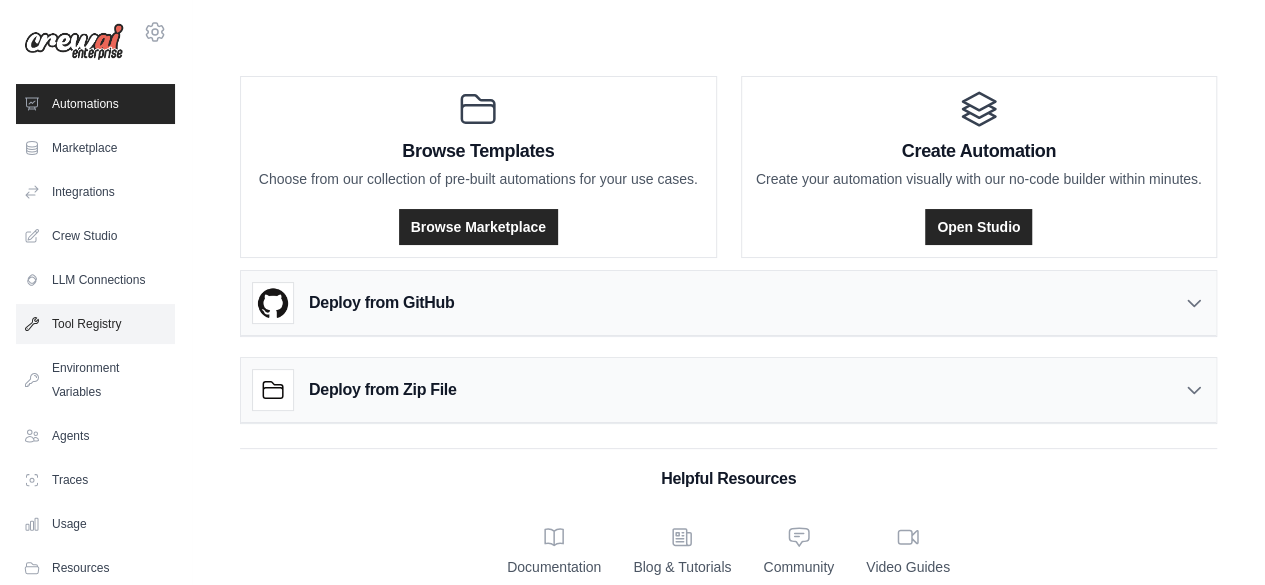 click on "Tool Registry" at bounding box center [95, 324] 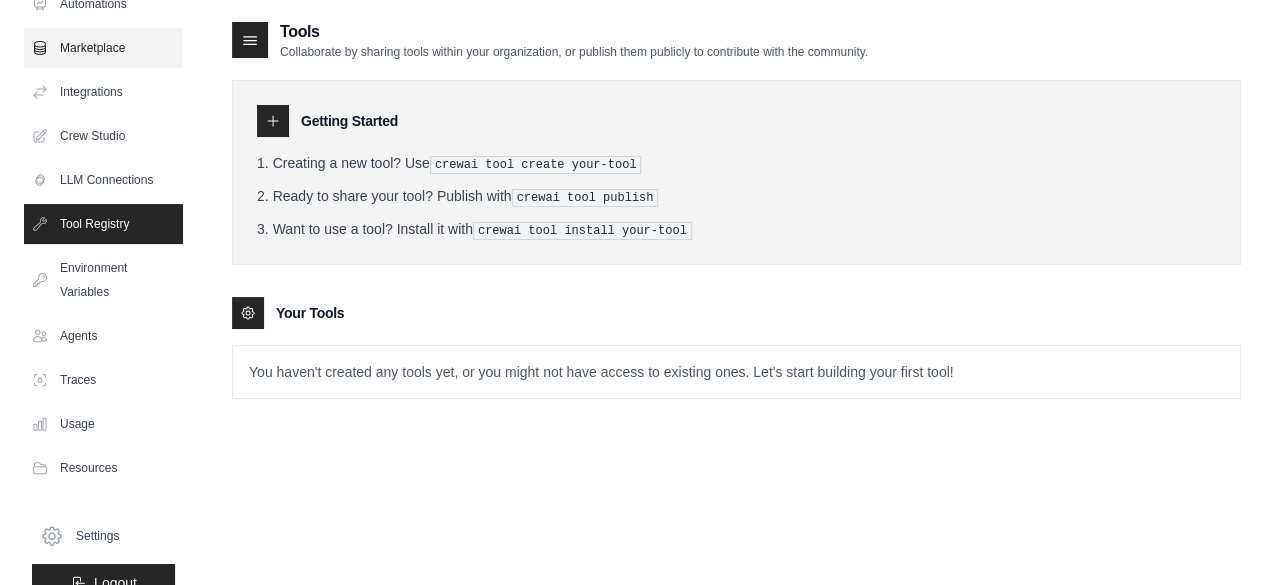 scroll, scrollTop: 0, scrollLeft: 0, axis: both 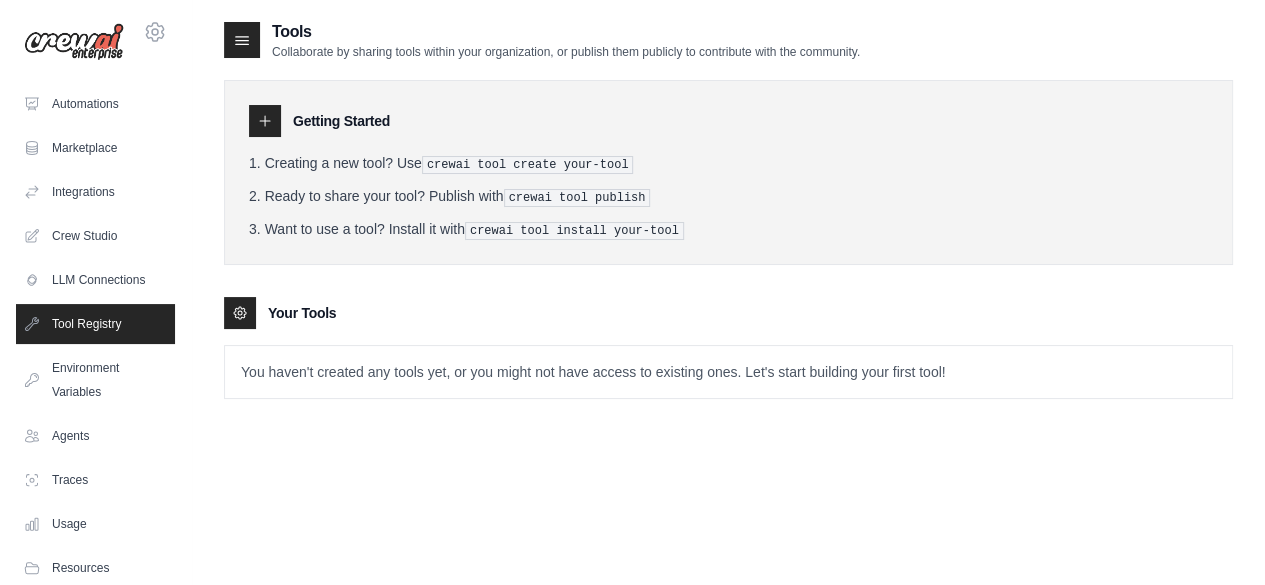 click at bounding box center (74, 42) 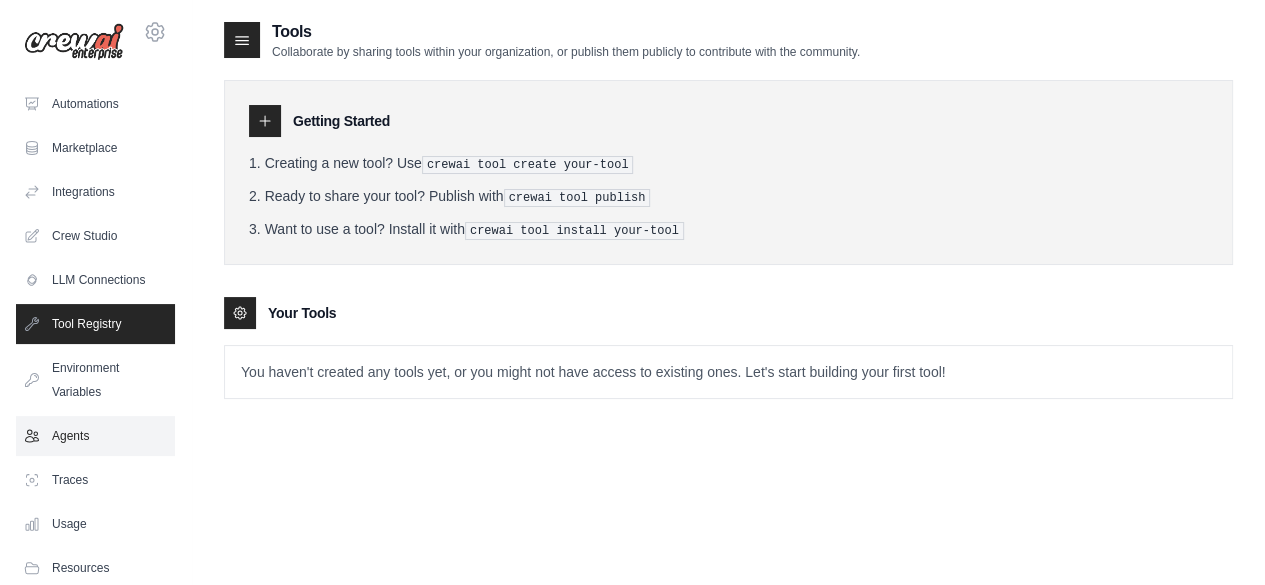 click on "Agents" at bounding box center [95, 436] 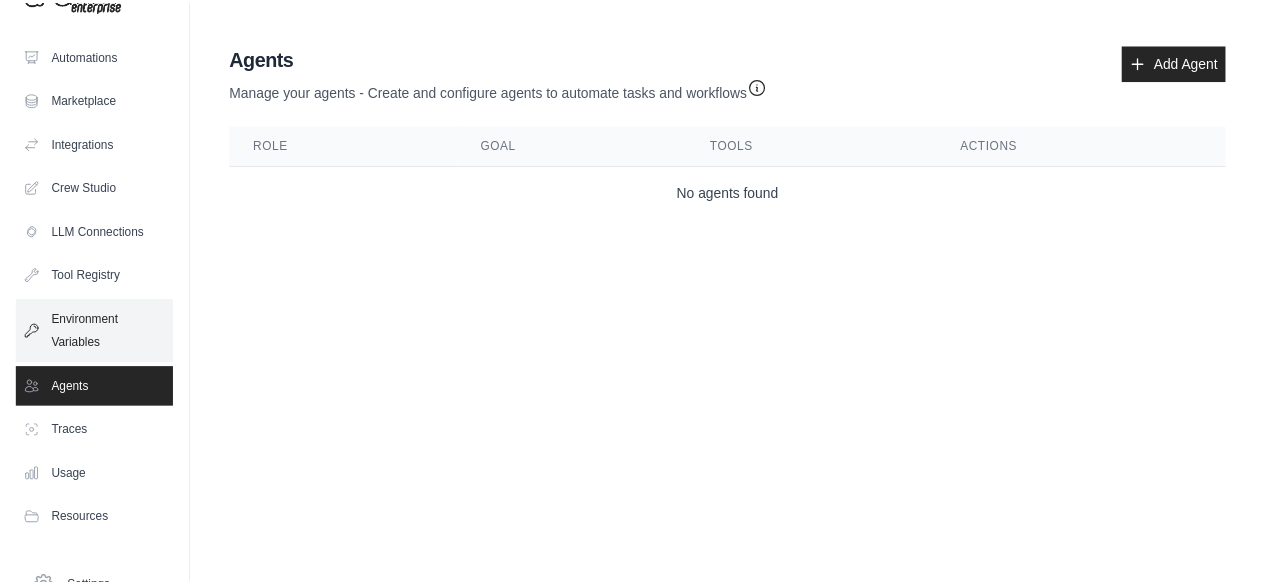 scroll, scrollTop: 0, scrollLeft: 0, axis: both 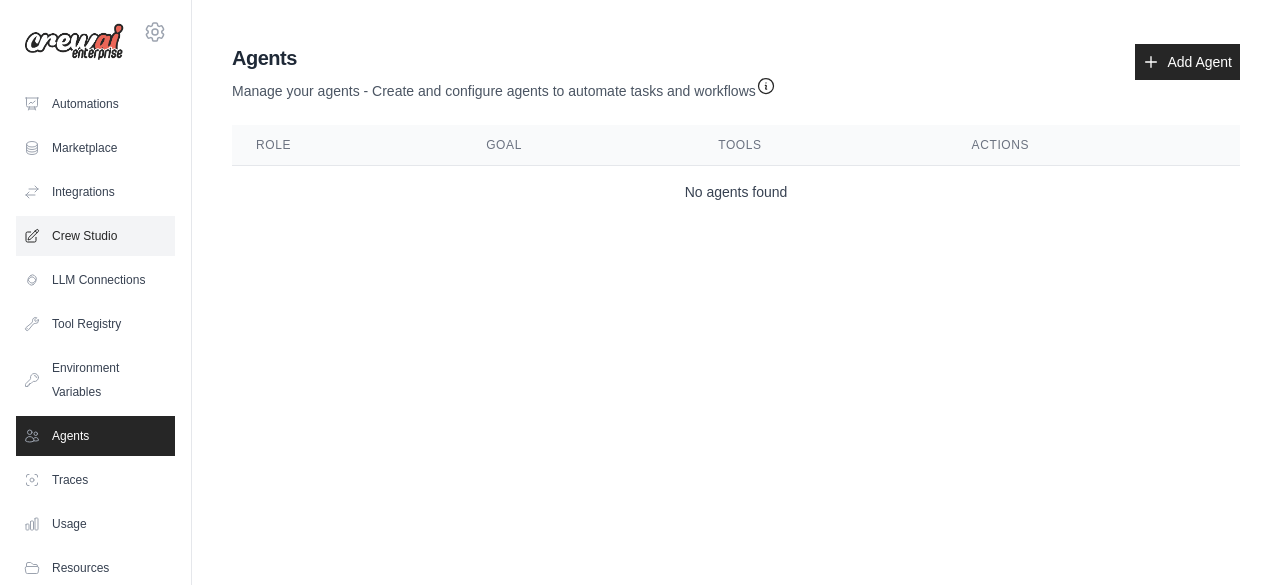 click on "Crew Studio" at bounding box center (95, 236) 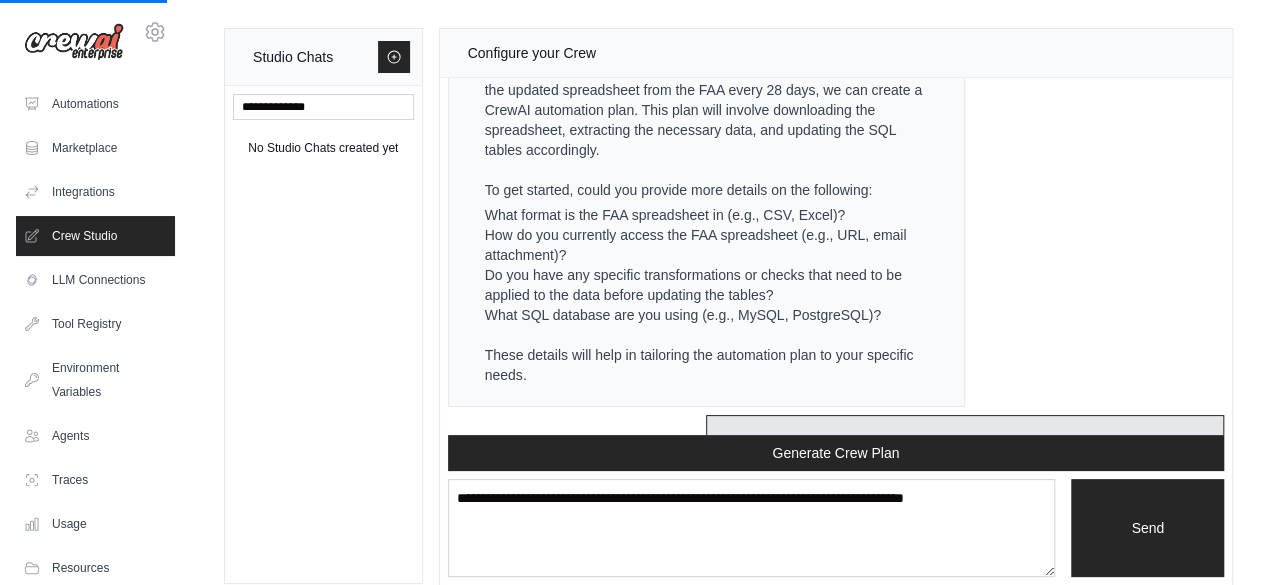 scroll, scrollTop: 600, scrollLeft: 0, axis: vertical 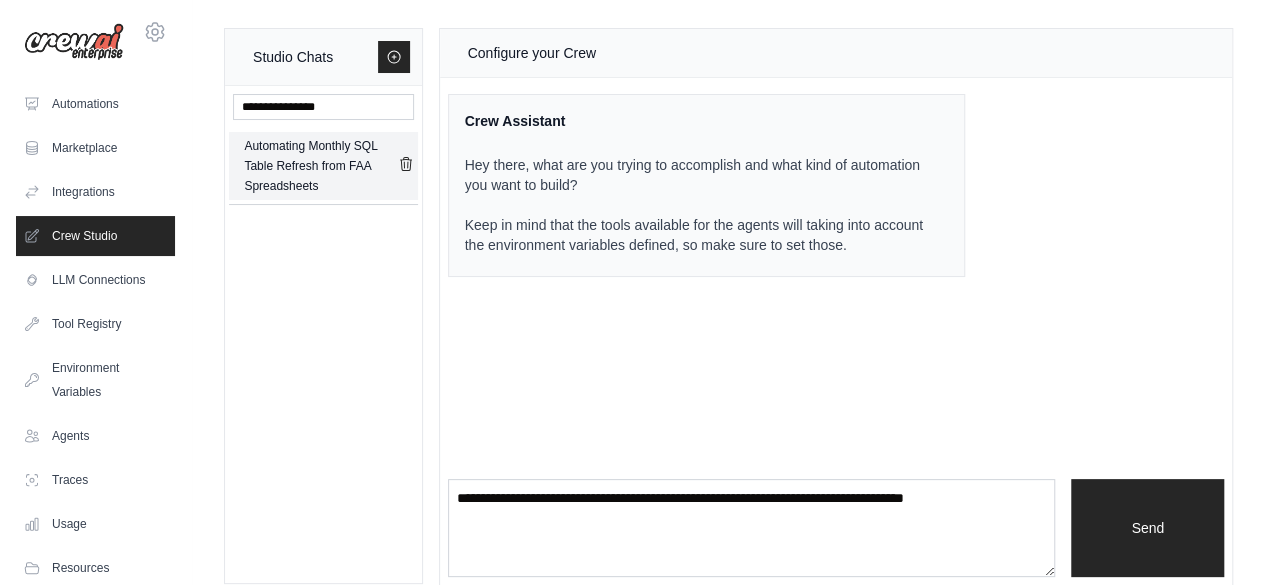 click on "Automating Monthly SQL Table Refresh from FAA Spreadsheets" at bounding box center (320, 166) 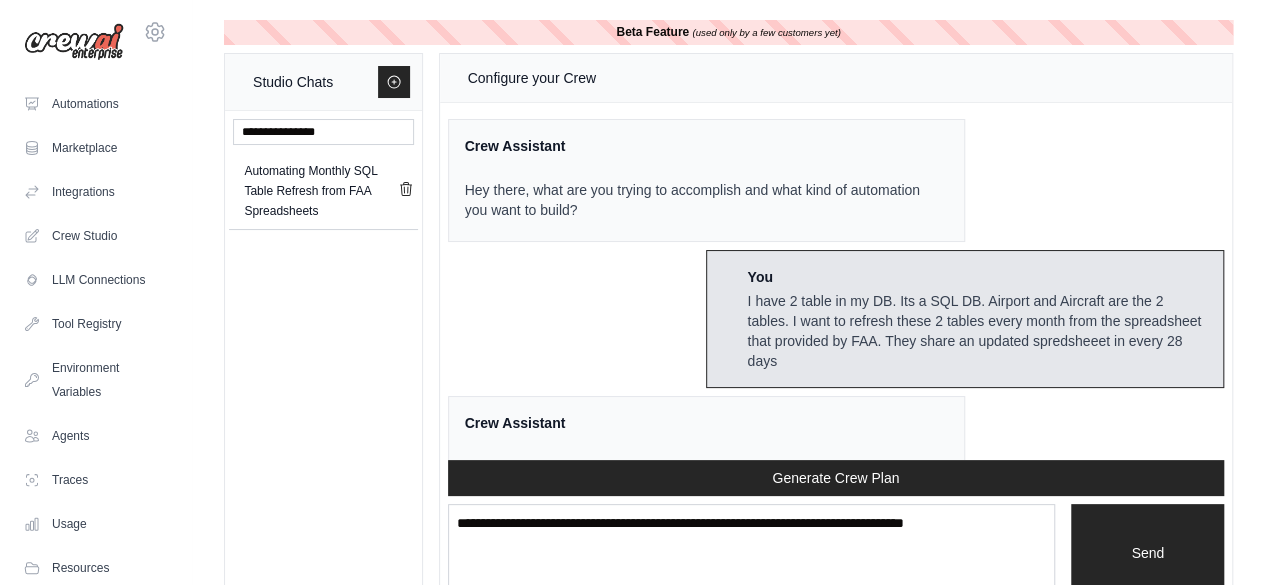 scroll, scrollTop: 2713, scrollLeft: 0, axis: vertical 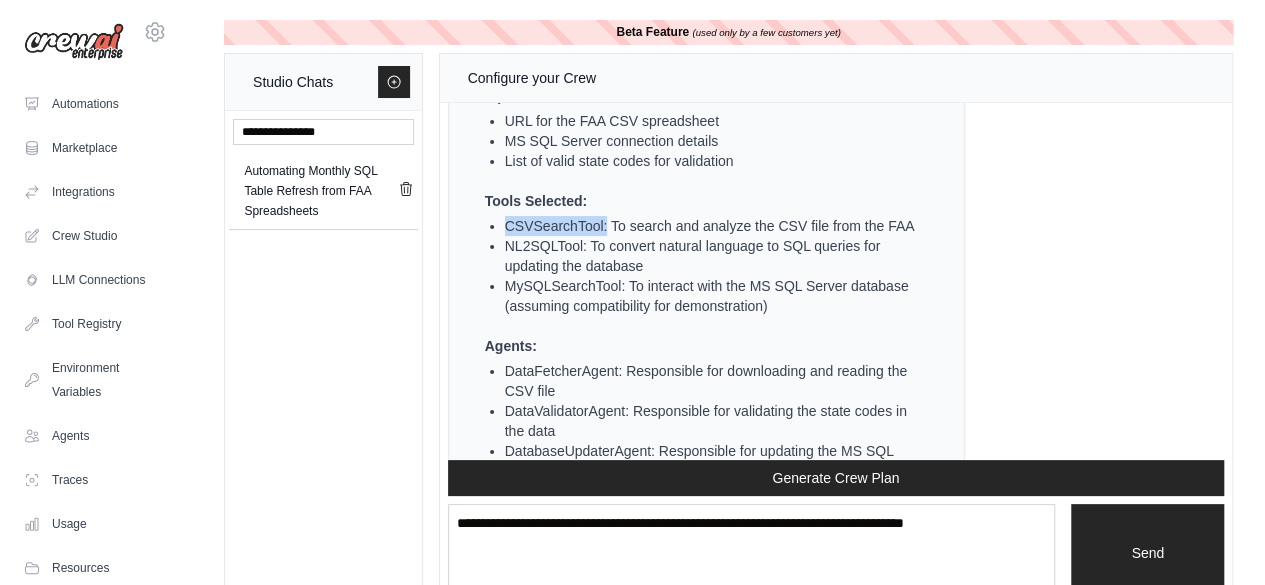 drag, startPoint x: 606, startPoint y: 226, endPoint x: 507, endPoint y: 220, distance: 99.18165 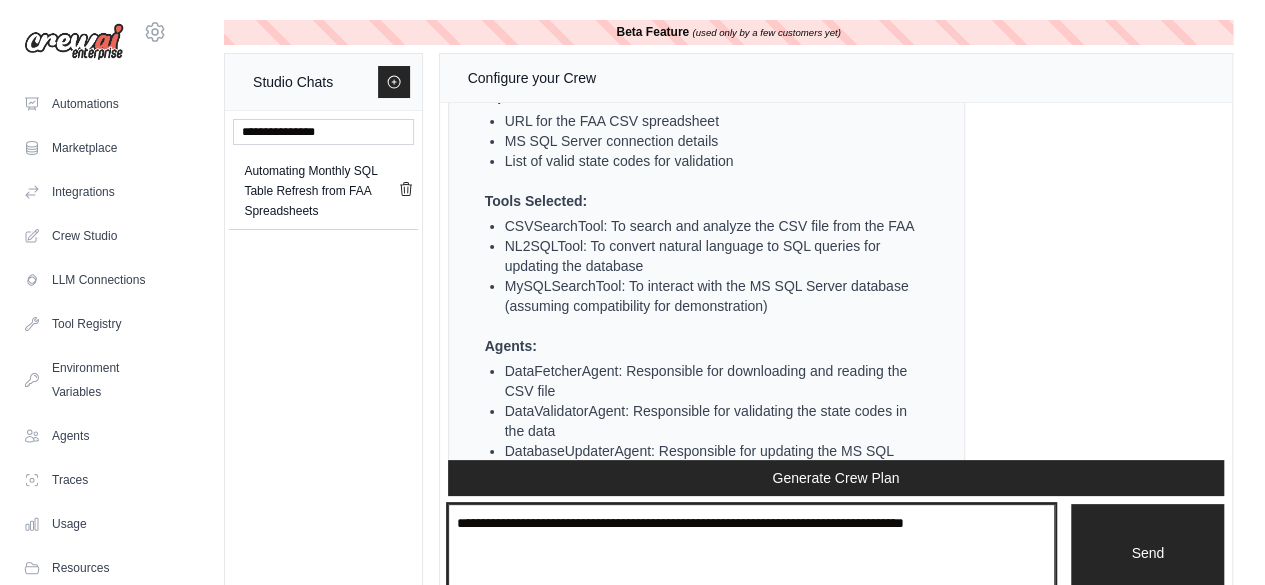 click at bounding box center [752, 553] 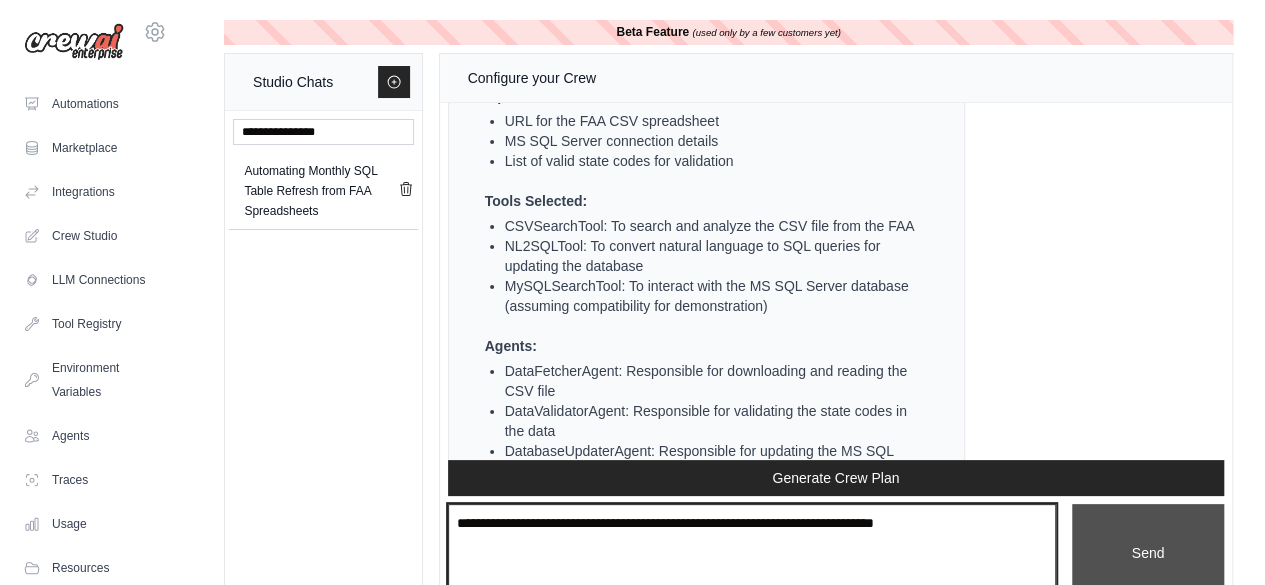 type on "**********" 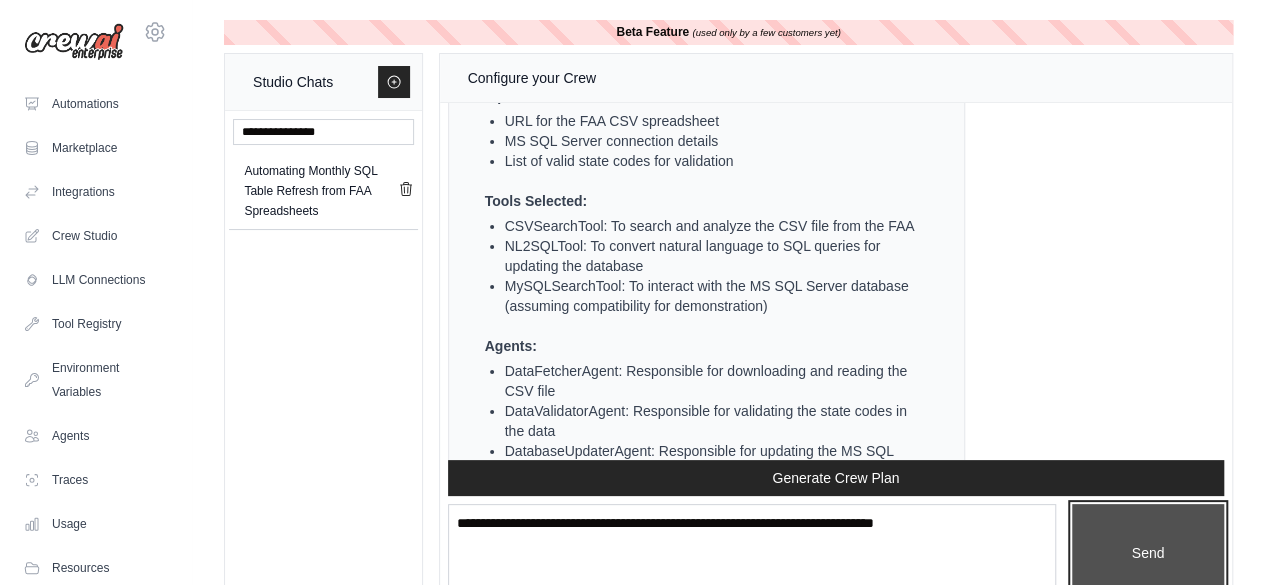 click on "Send" at bounding box center [1148, 552] 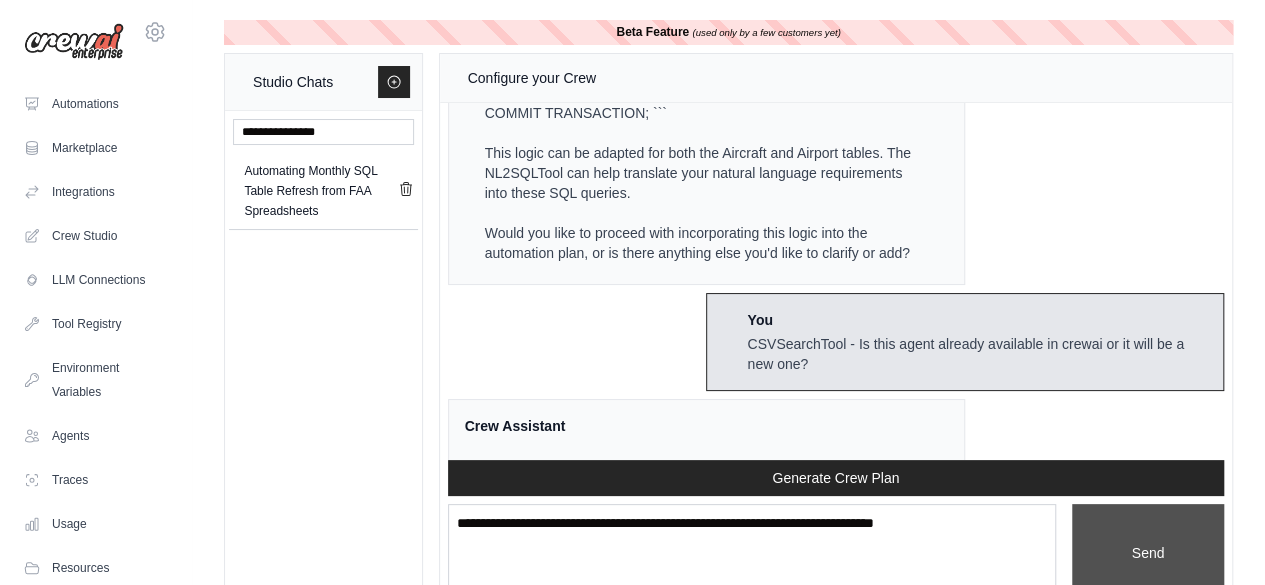 scroll, scrollTop: 3069, scrollLeft: 0, axis: vertical 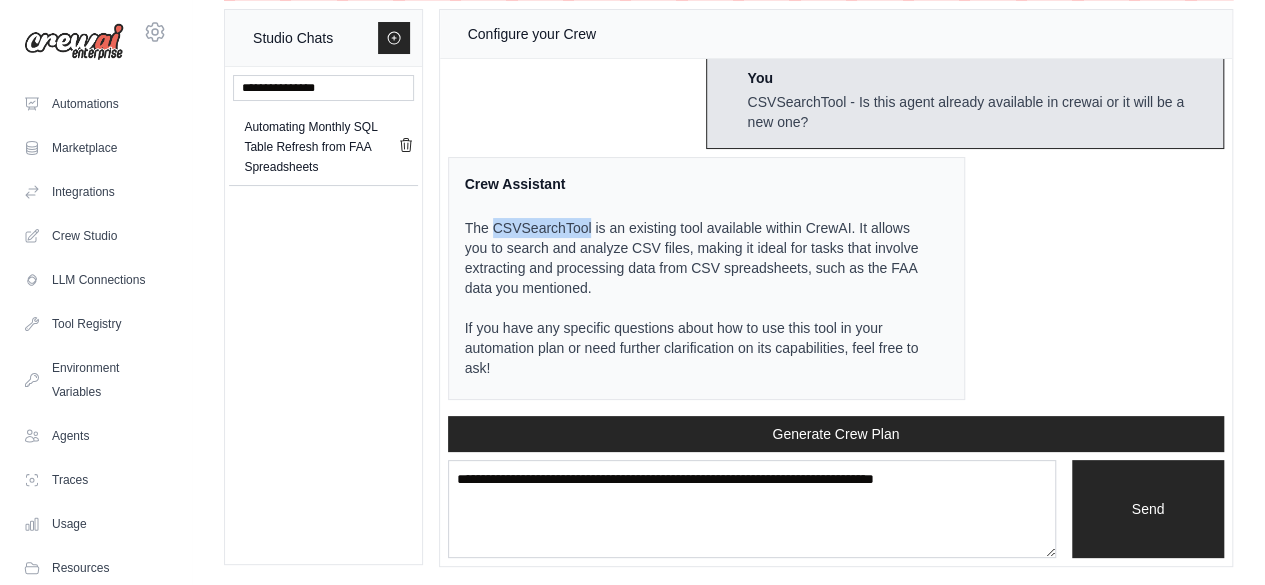 drag, startPoint x: 589, startPoint y: 229, endPoint x: 496, endPoint y: 223, distance: 93.193344 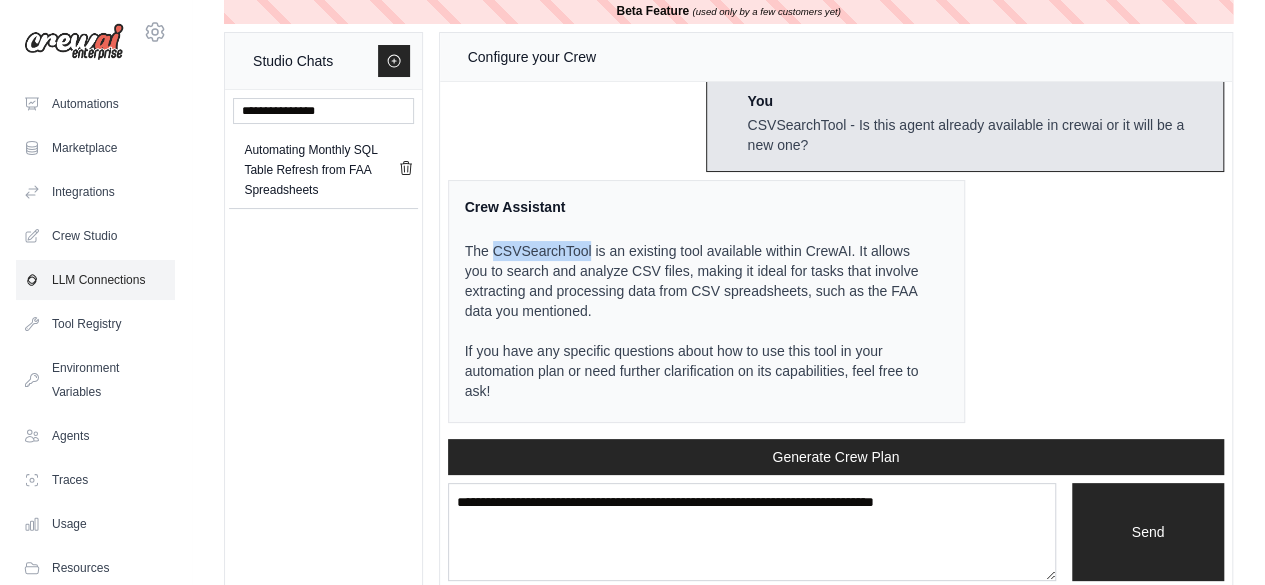 scroll, scrollTop: 0, scrollLeft: 0, axis: both 